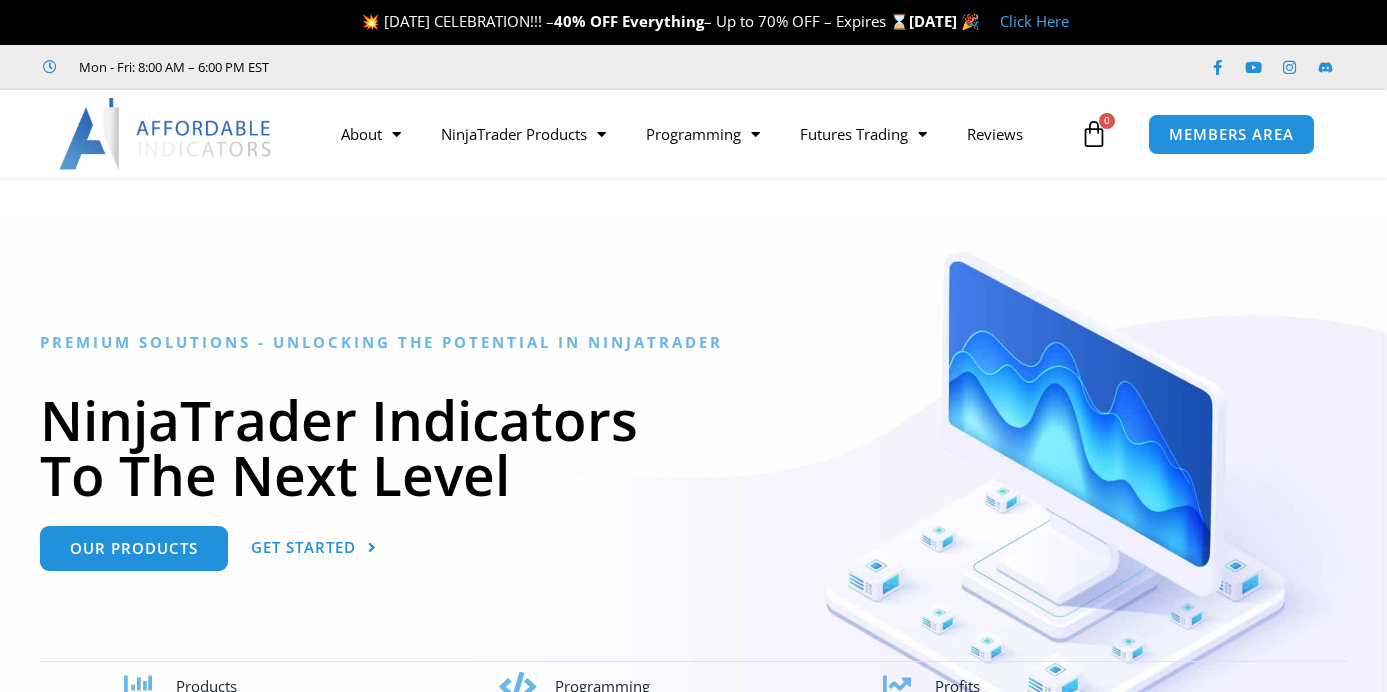 scroll, scrollTop: 0, scrollLeft: 0, axis: both 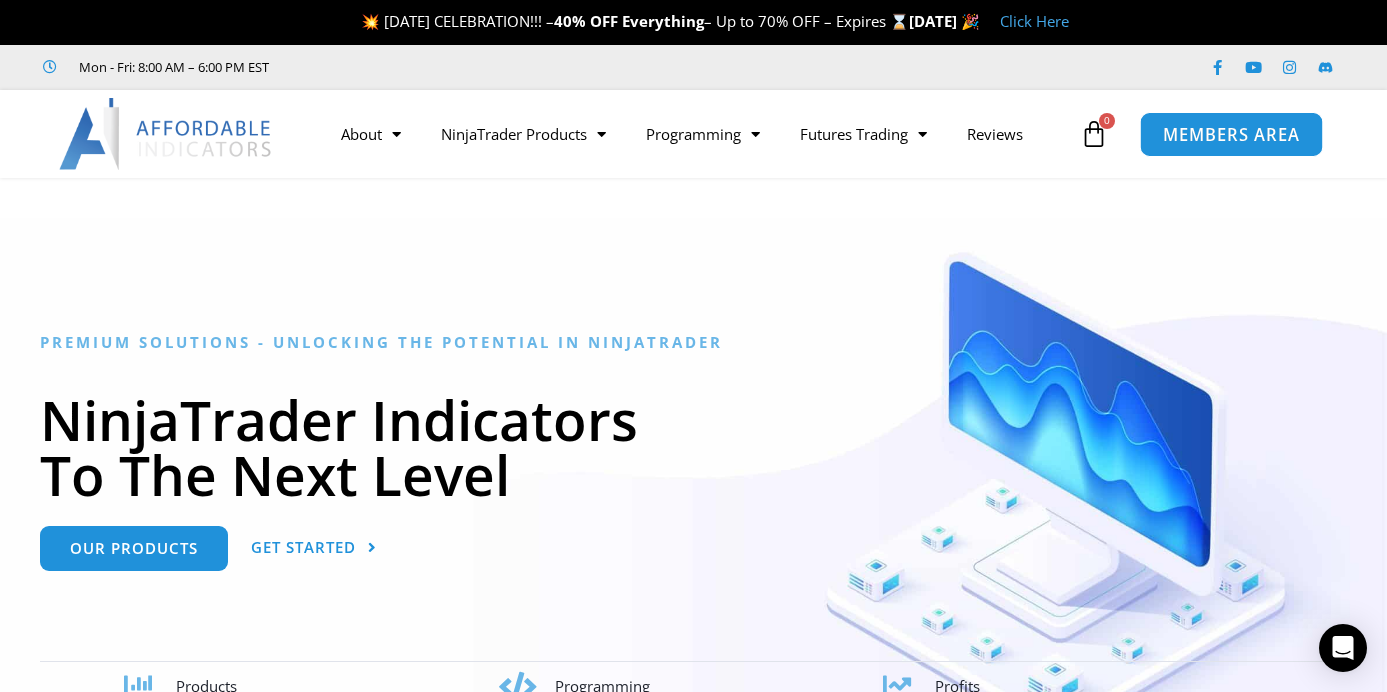 click on "MEMBERS AREA" at bounding box center [1231, 134] 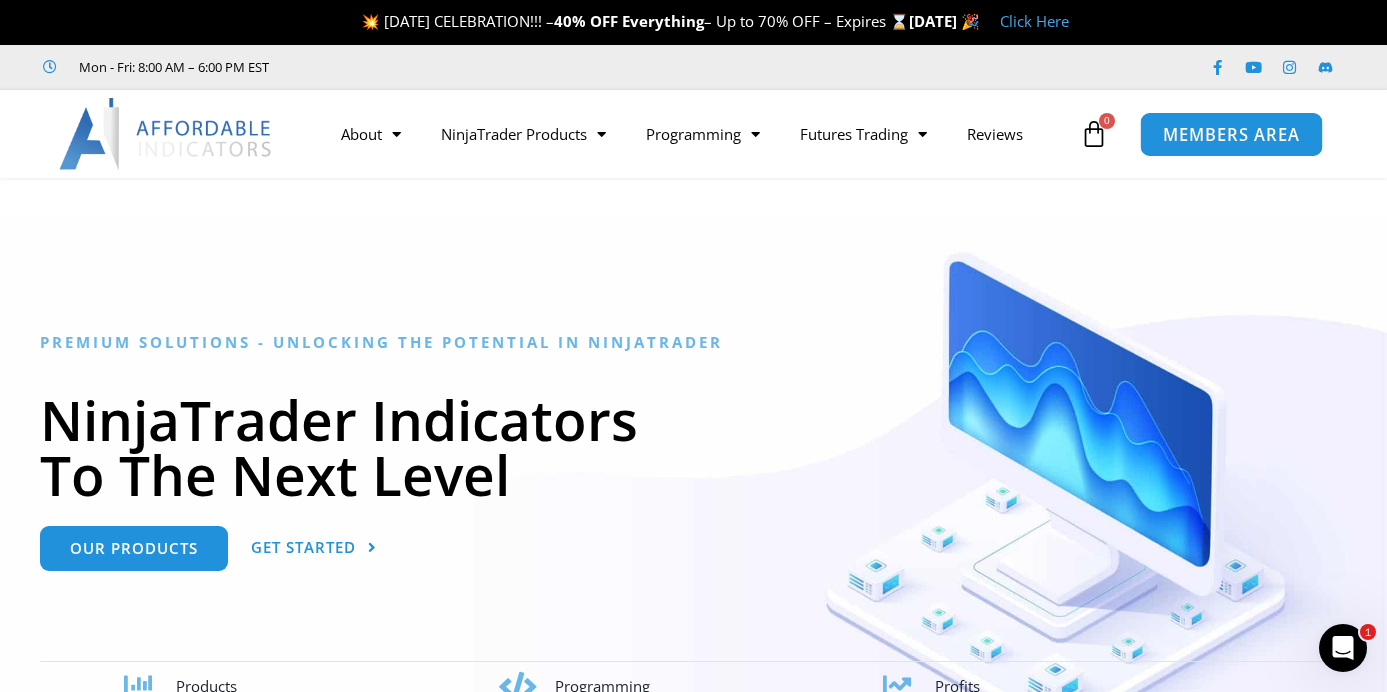 scroll, scrollTop: 0, scrollLeft: 0, axis: both 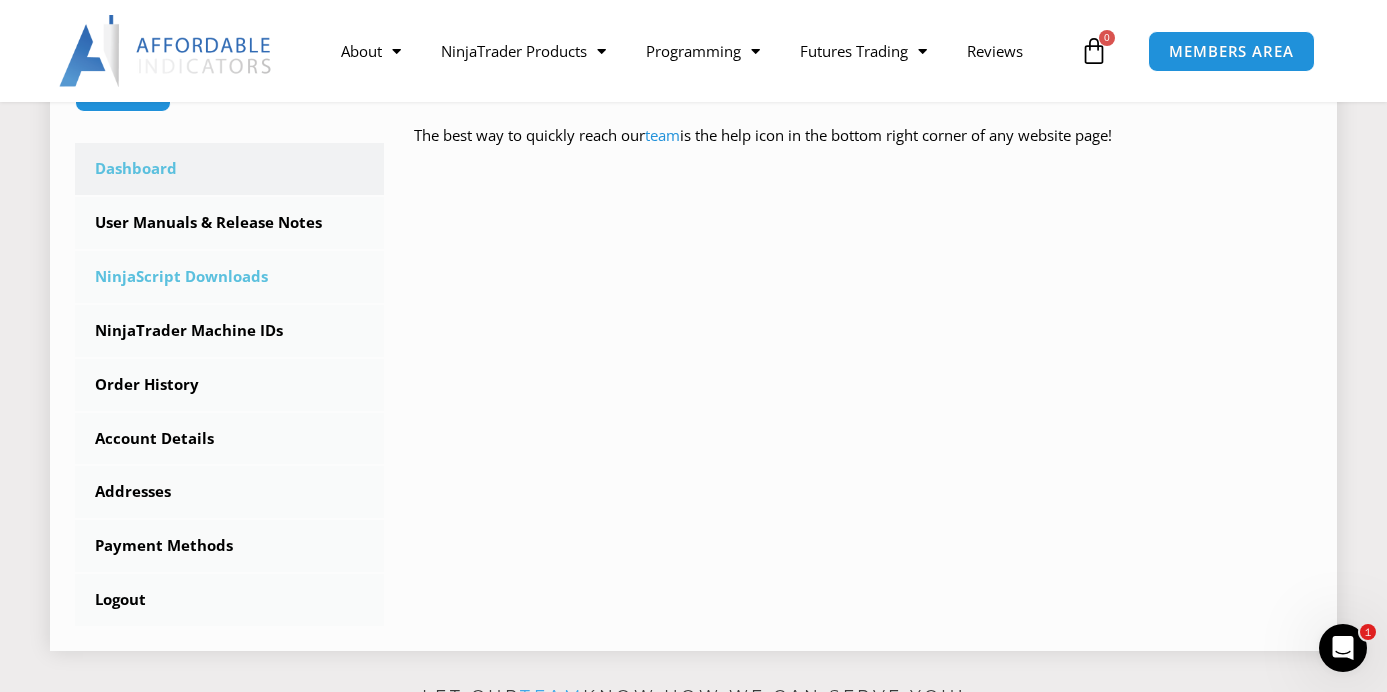 click on "NinjaScript Downloads" at bounding box center (229, 277) 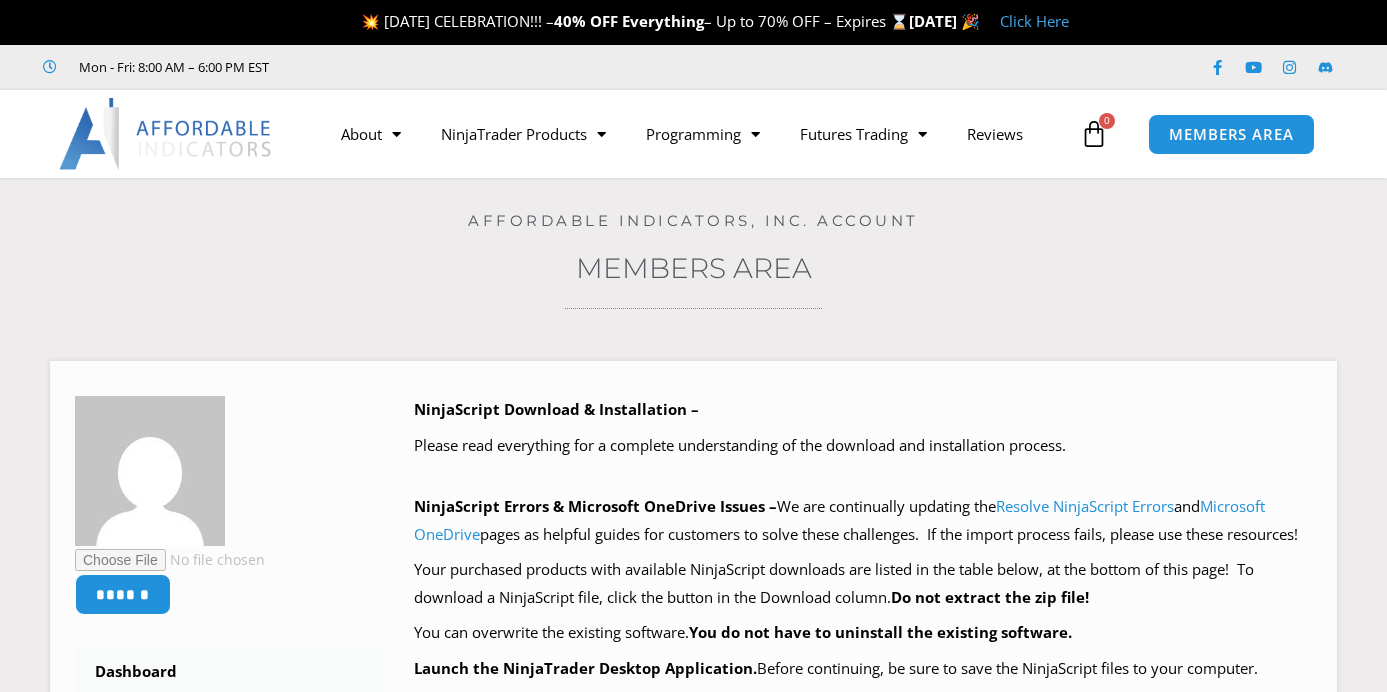 scroll, scrollTop: 0, scrollLeft: 0, axis: both 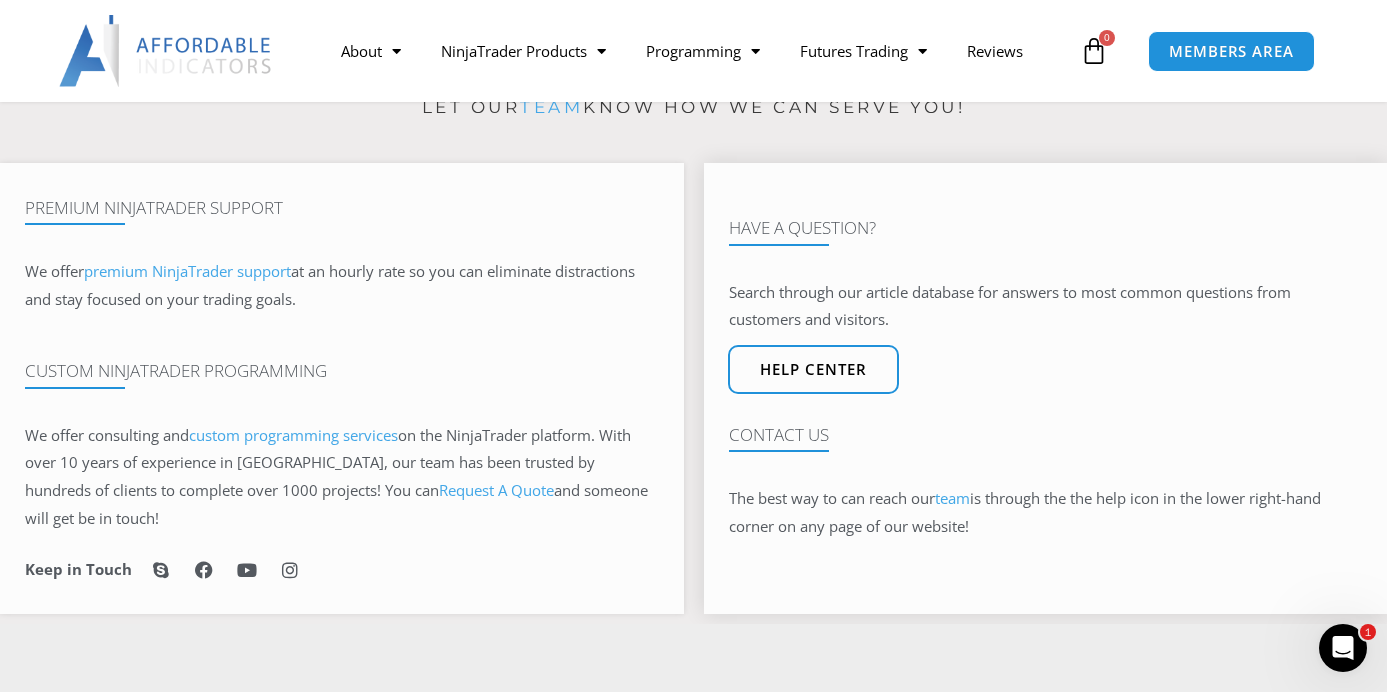 click on "team" at bounding box center (952, 498) 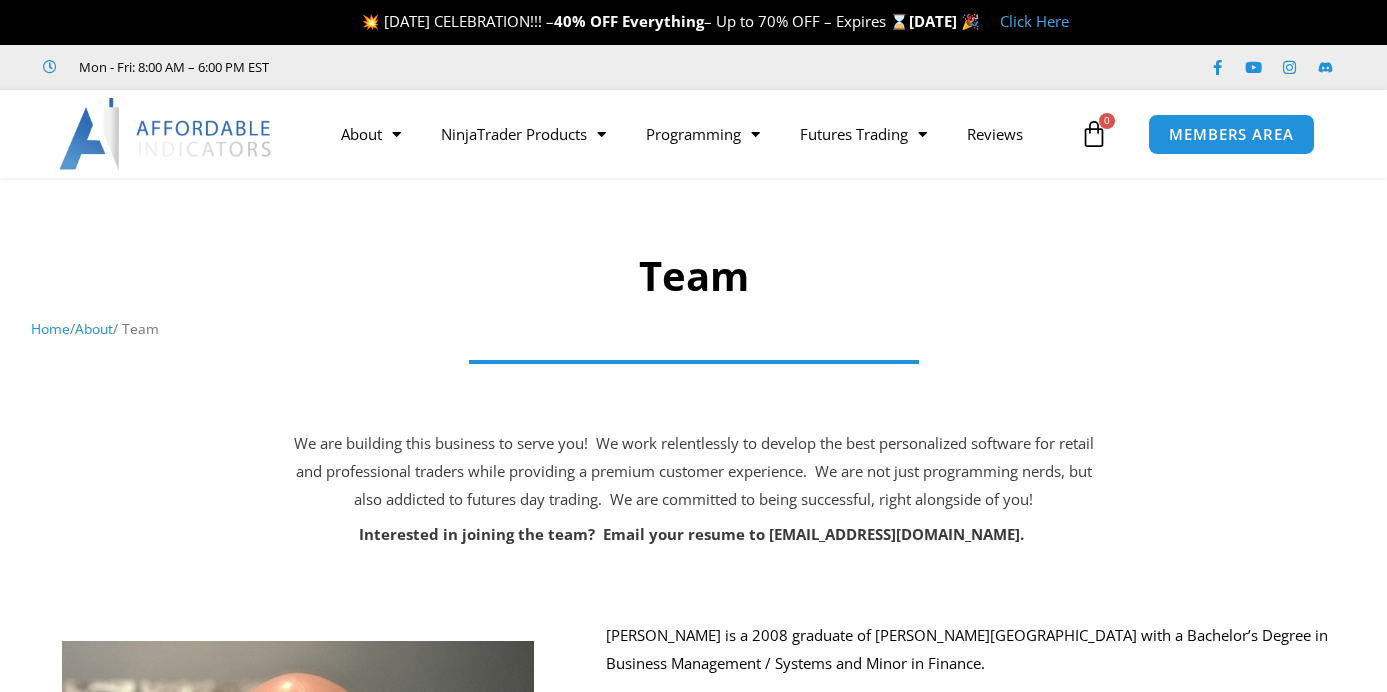 scroll, scrollTop: 0, scrollLeft: 0, axis: both 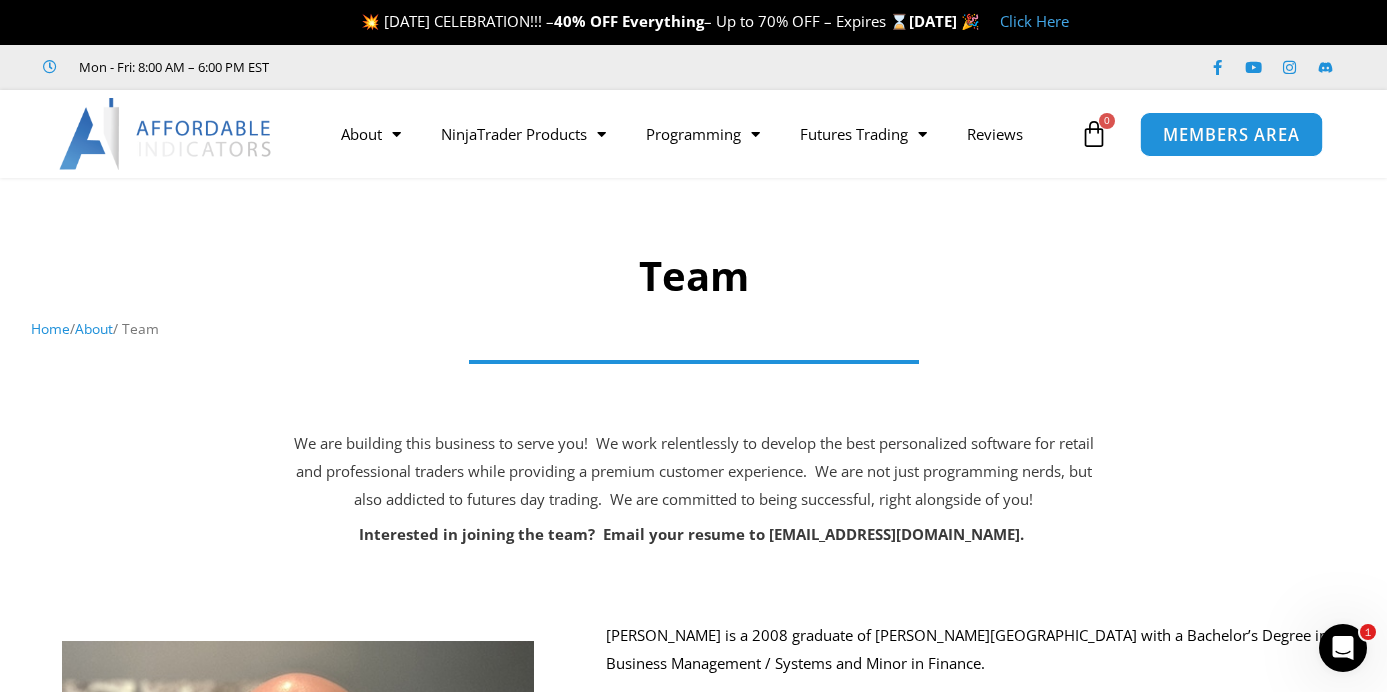 click on "MEMBERS AREA" at bounding box center (1231, 134) 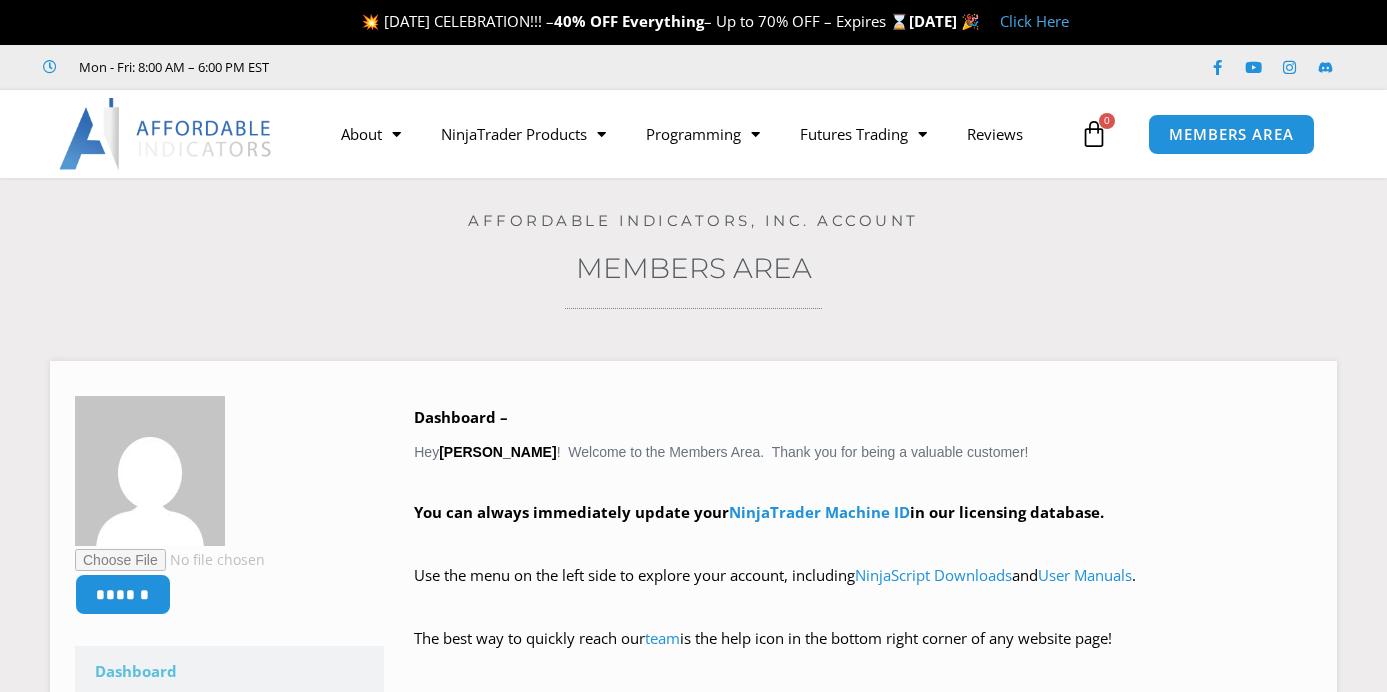 scroll, scrollTop: 0, scrollLeft: 0, axis: both 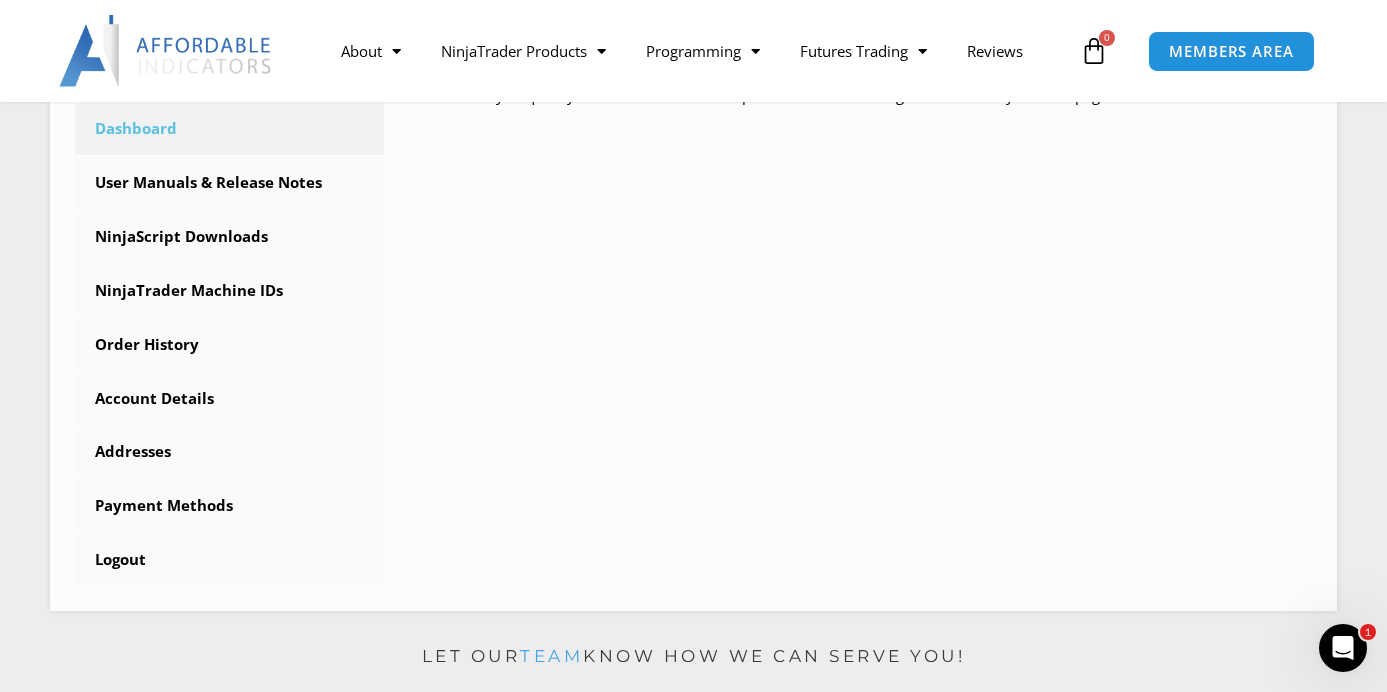 click 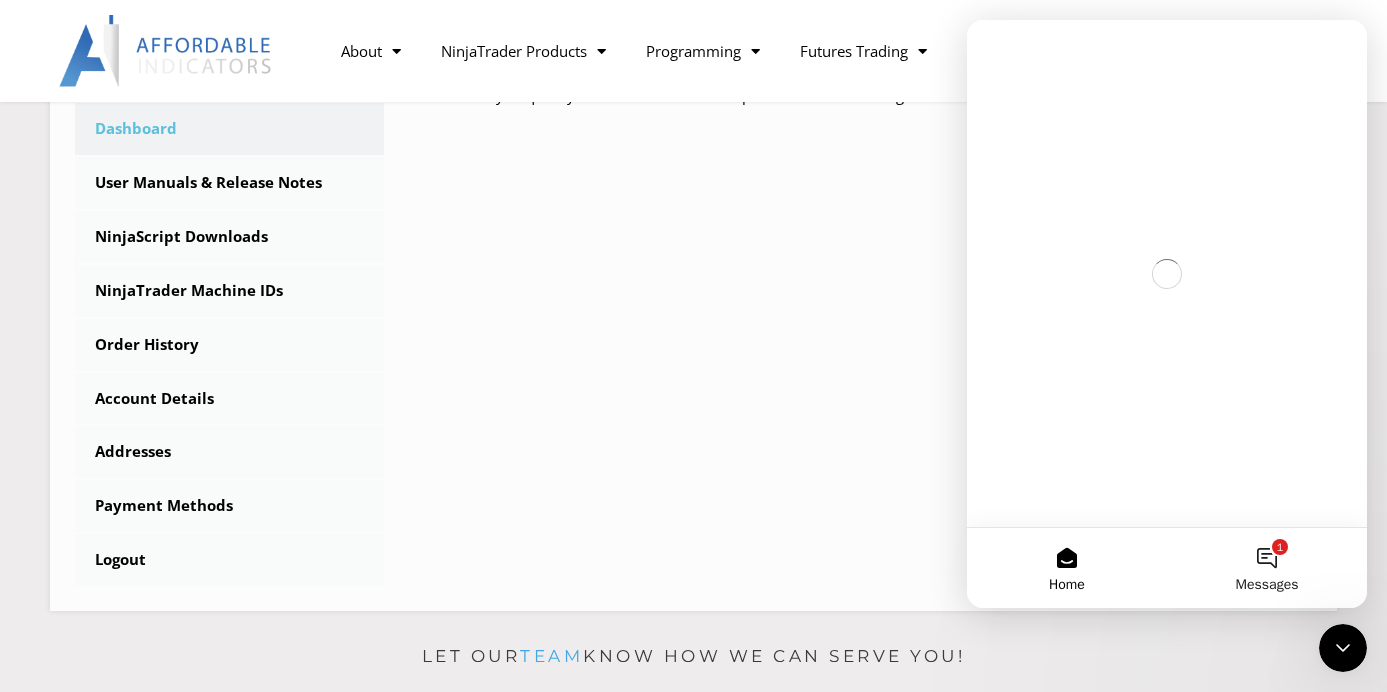 scroll, scrollTop: 0, scrollLeft: 0, axis: both 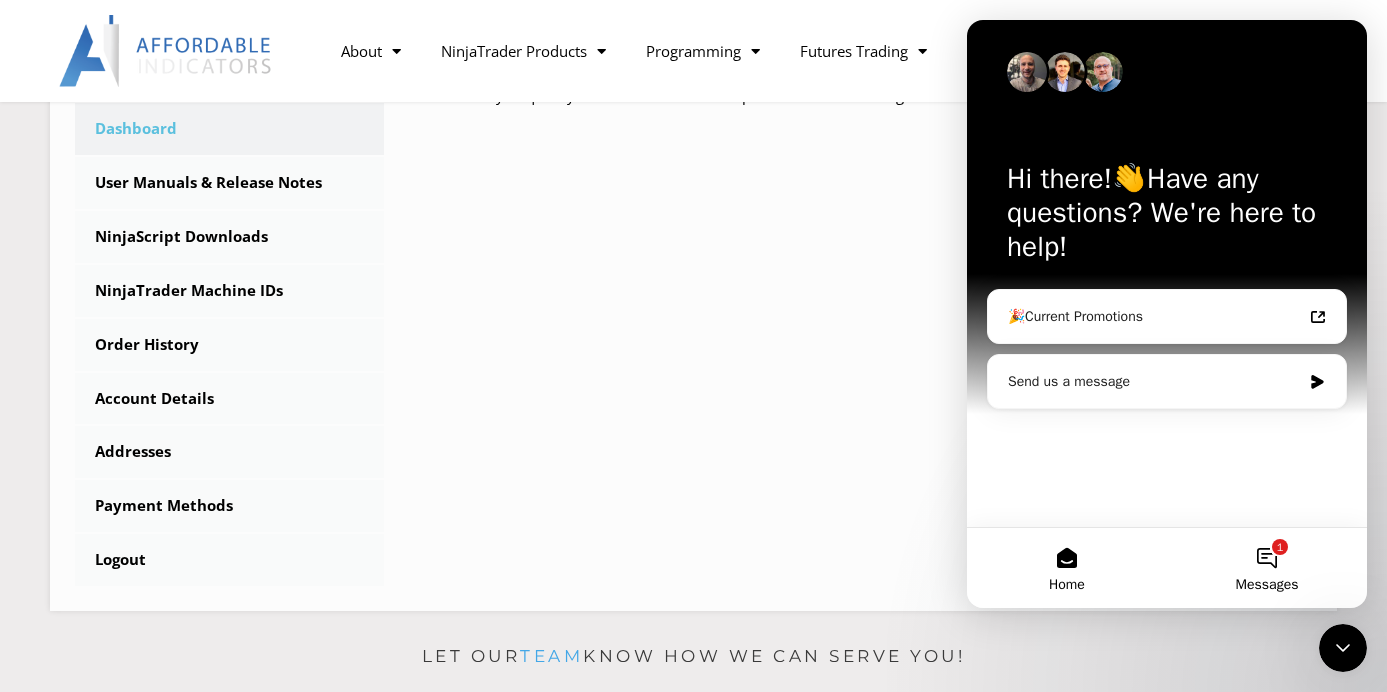 click on "1 Messages" at bounding box center (1267, 568) 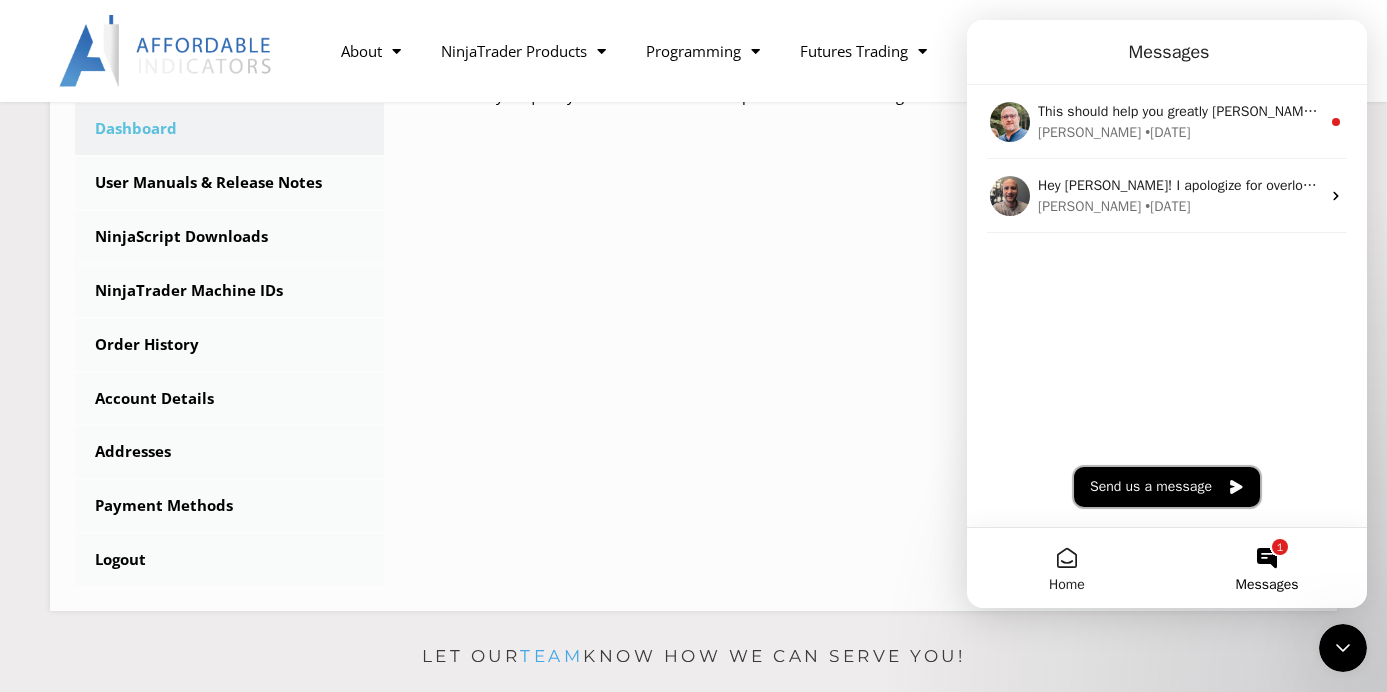 click on "Send us a message" at bounding box center (1167, 487) 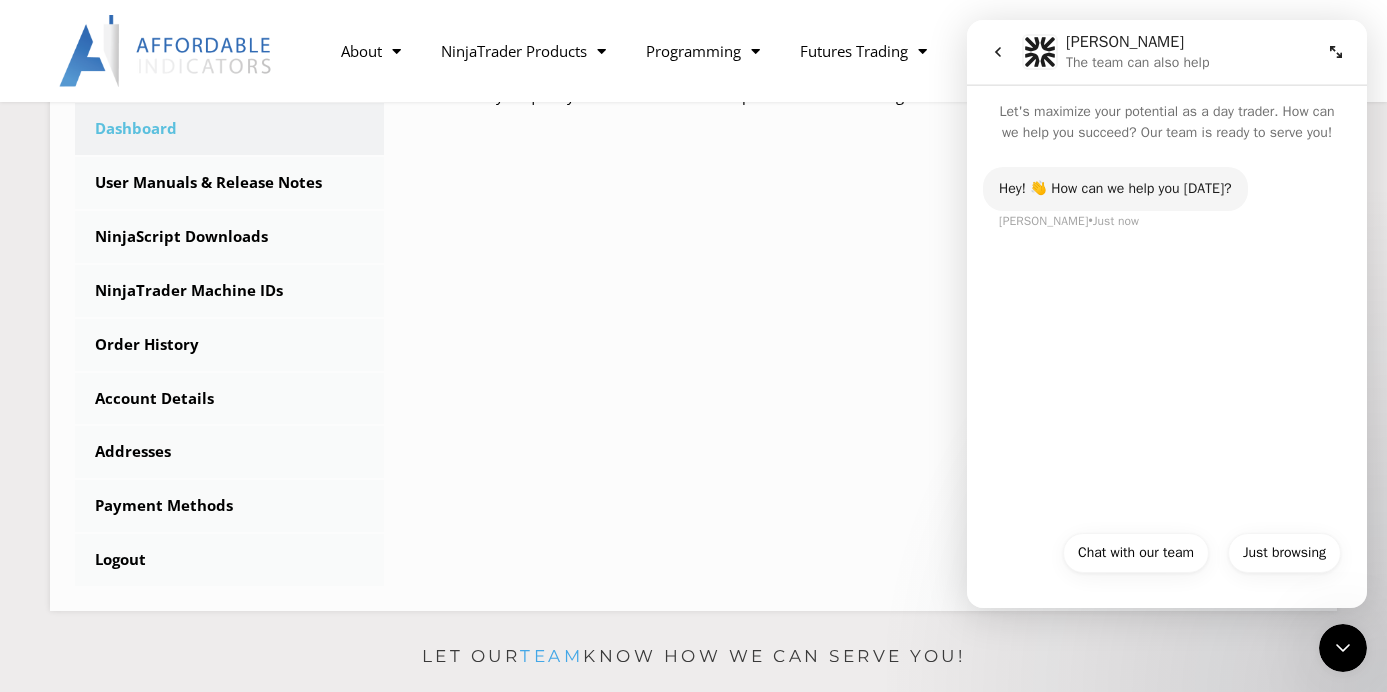 click on "Hey! 👋 How can we help you [DATE]? [PERSON_NAME]  •  Just now" at bounding box center (1167, 331) 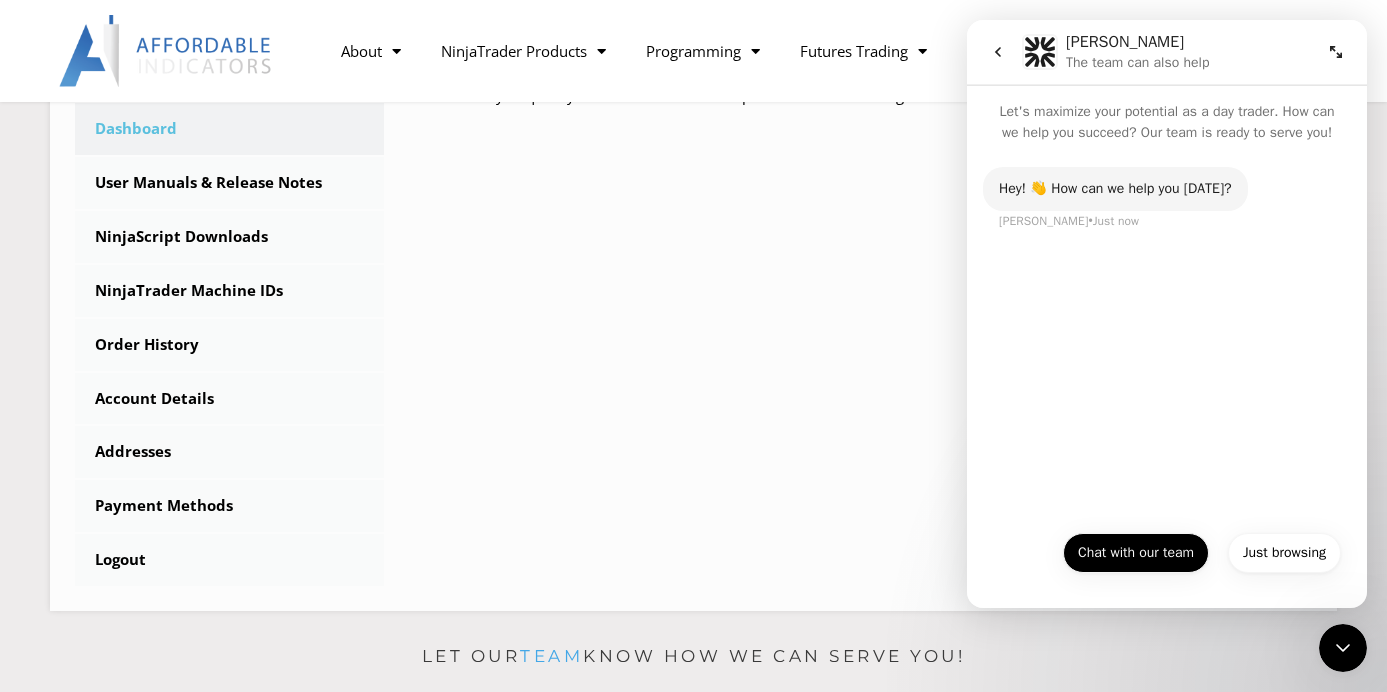 click on "Chat with our team" at bounding box center [1136, 553] 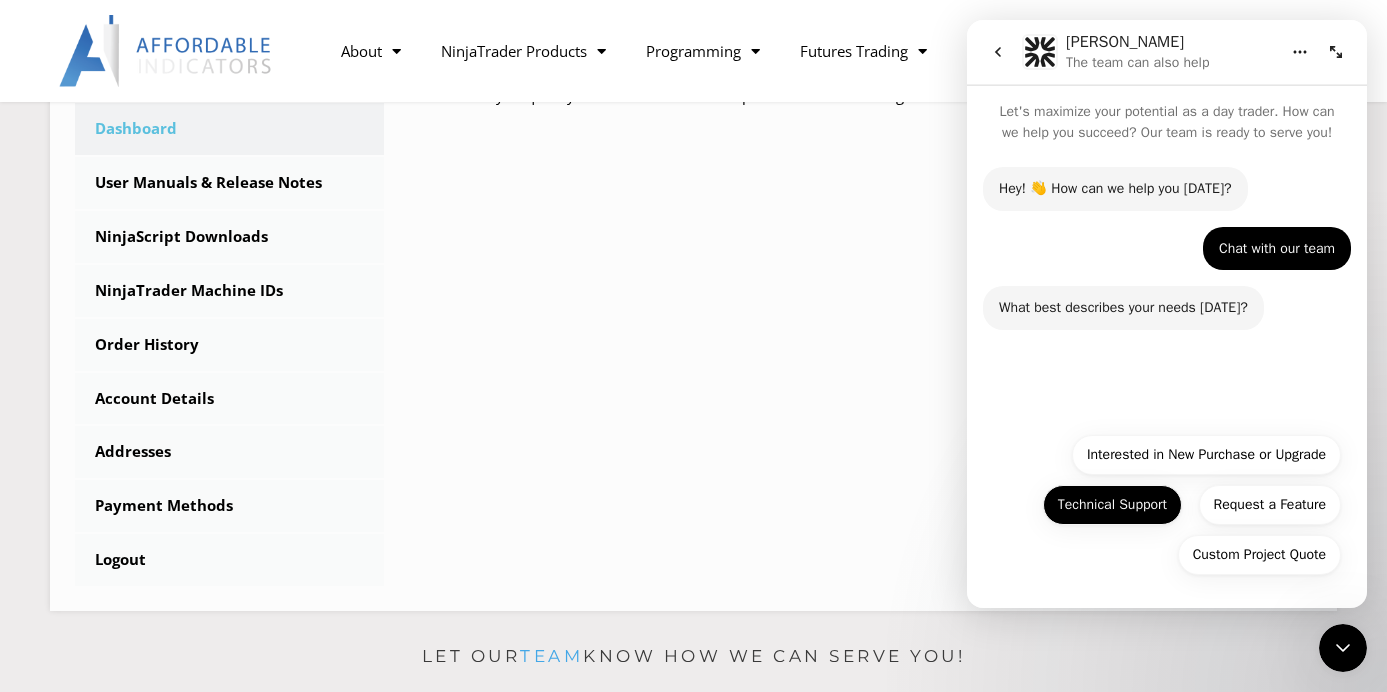 click on "Technical Support" at bounding box center (1112, 505) 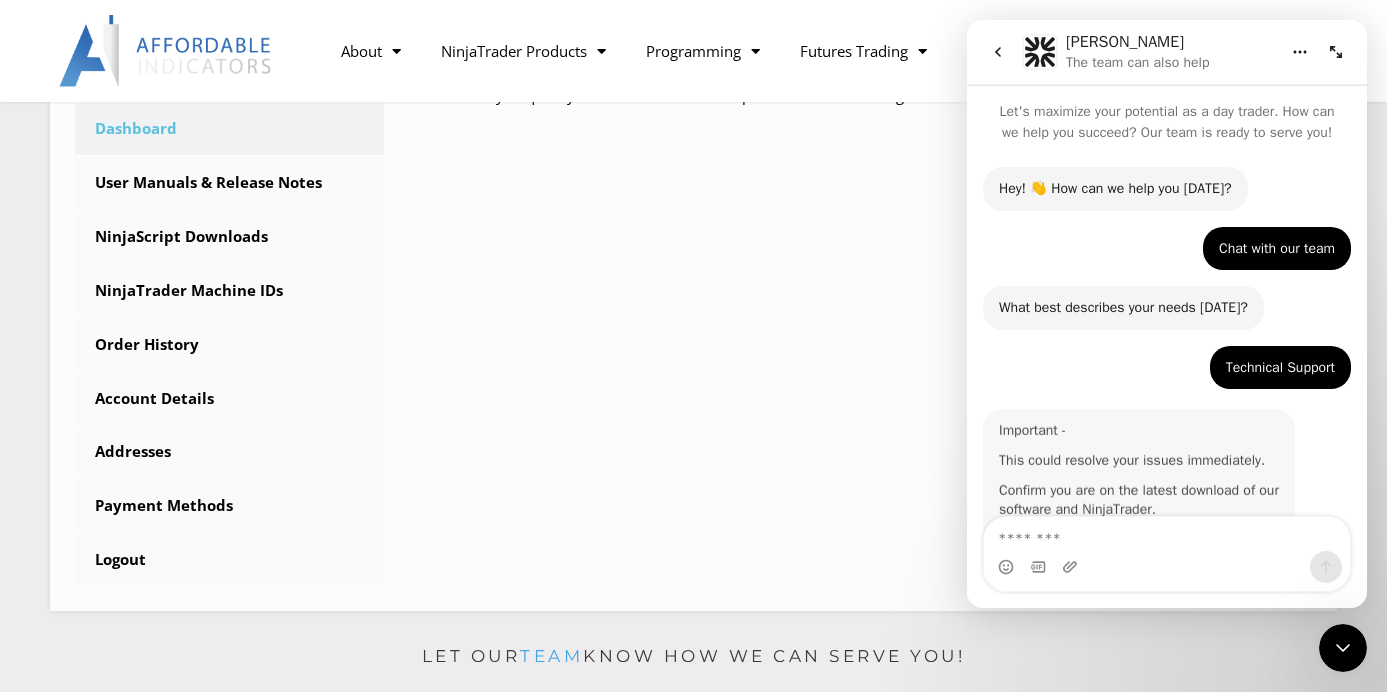 scroll, scrollTop: 103, scrollLeft: 0, axis: vertical 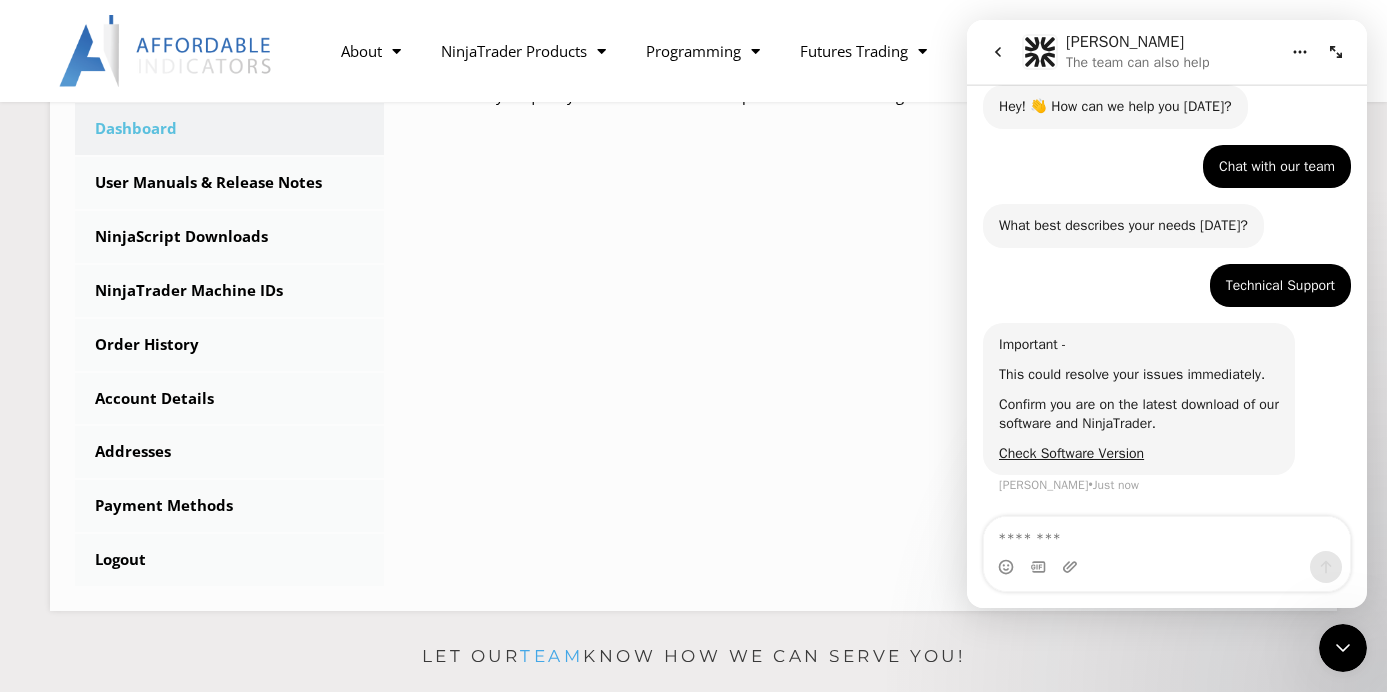 click at bounding box center [1167, 534] 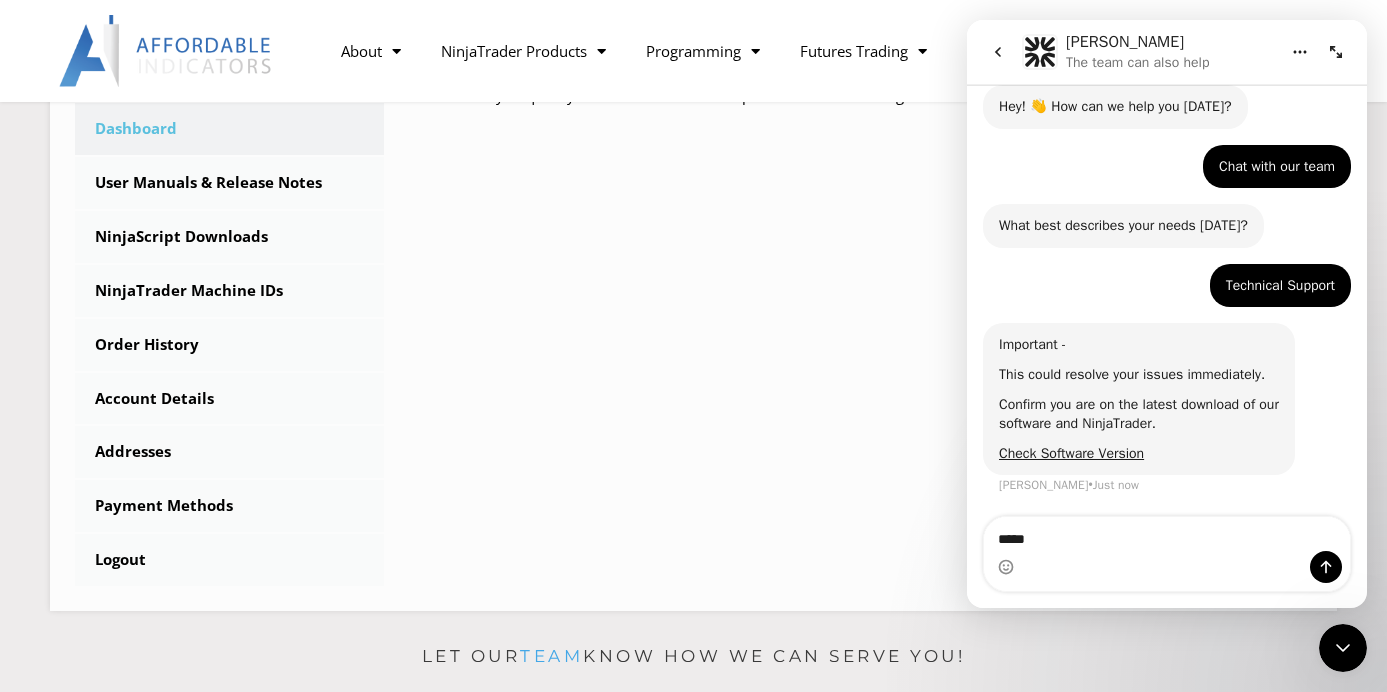 type on "******" 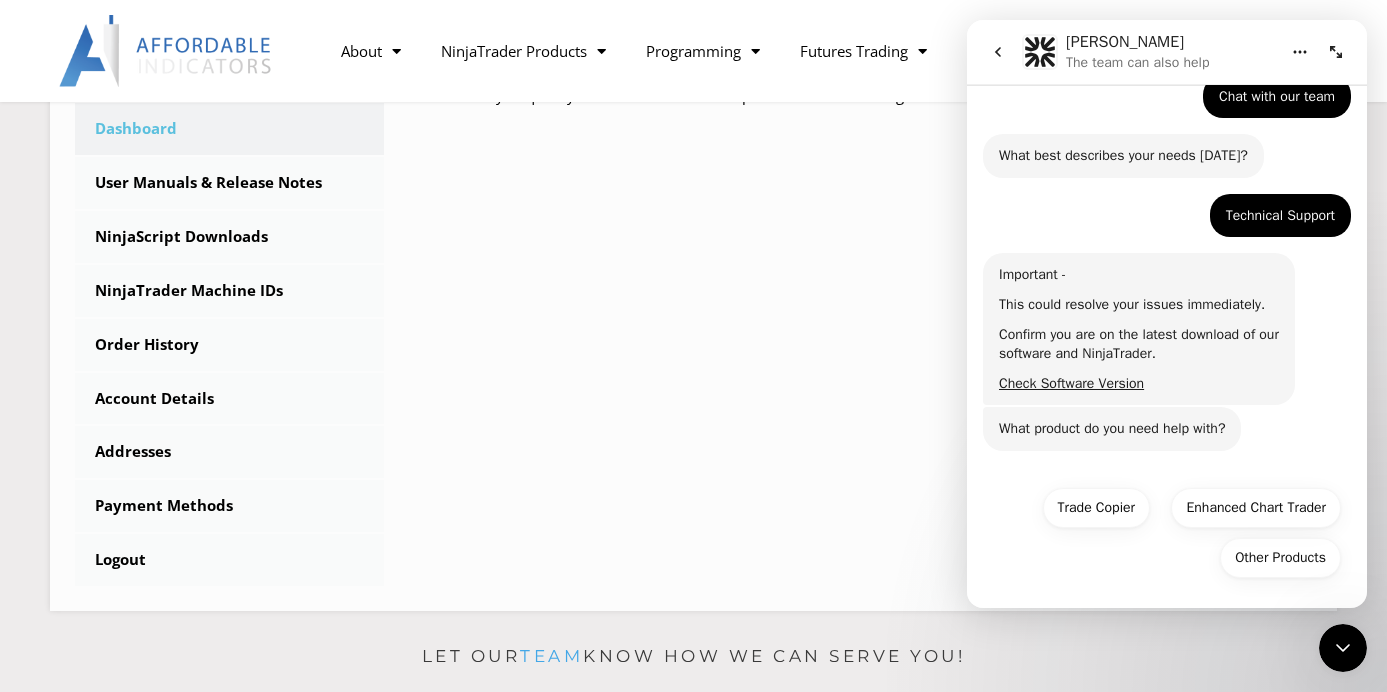 scroll, scrollTop: 176, scrollLeft: 0, axis: vertical 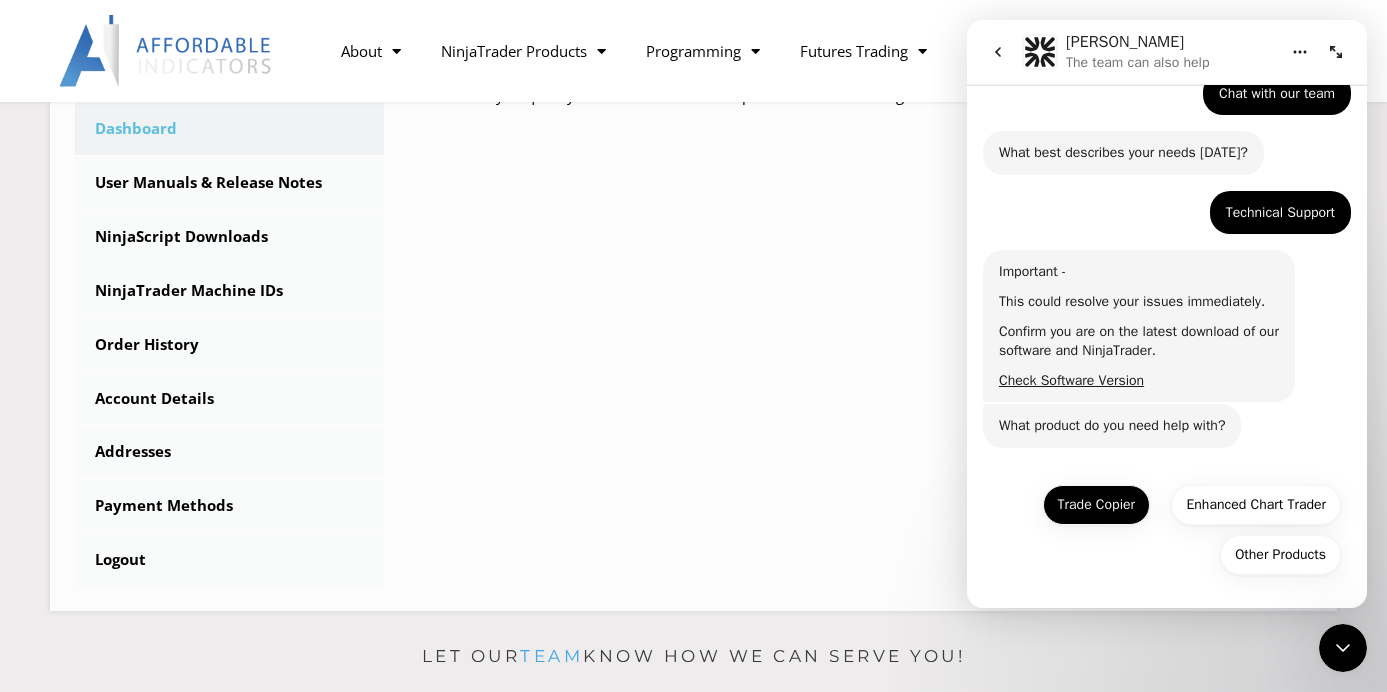 click on "Trade Copier" at bounding box center [1096, 505] 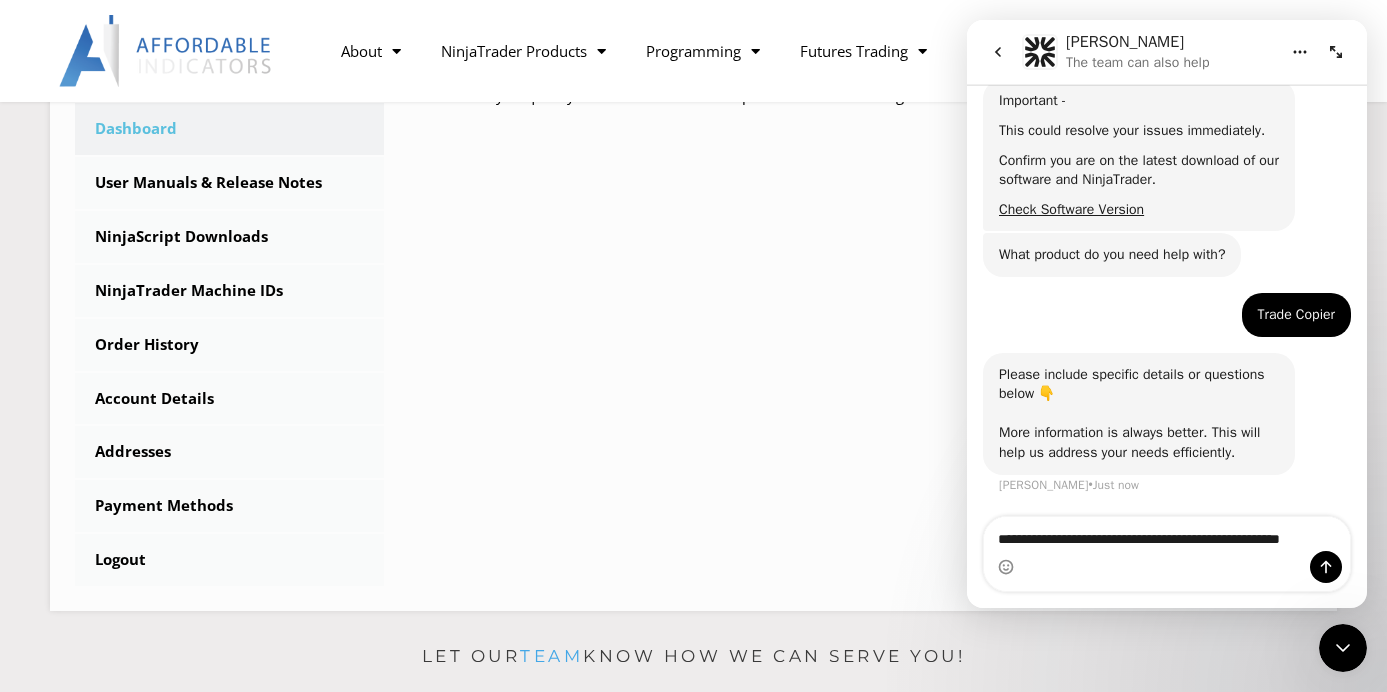 scroll, scrollTop: 366, scrollLeft: 0, axis: vertical 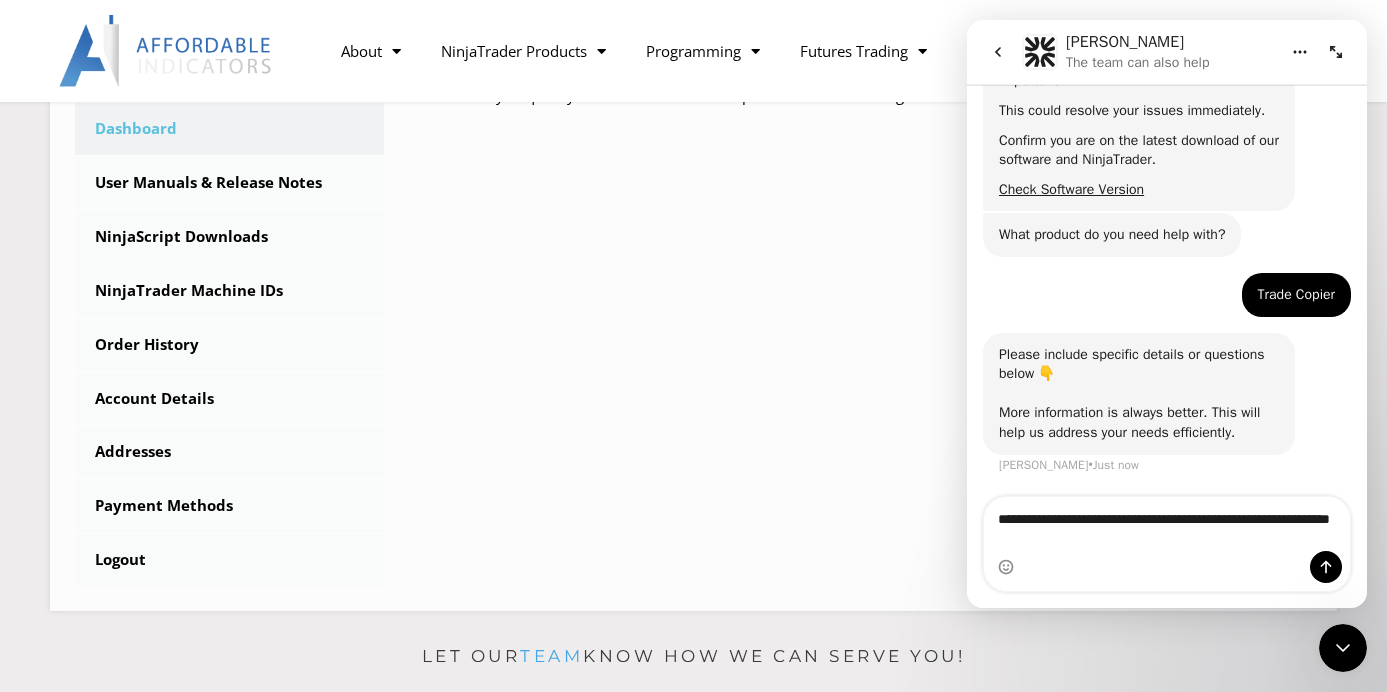 type on "**********" 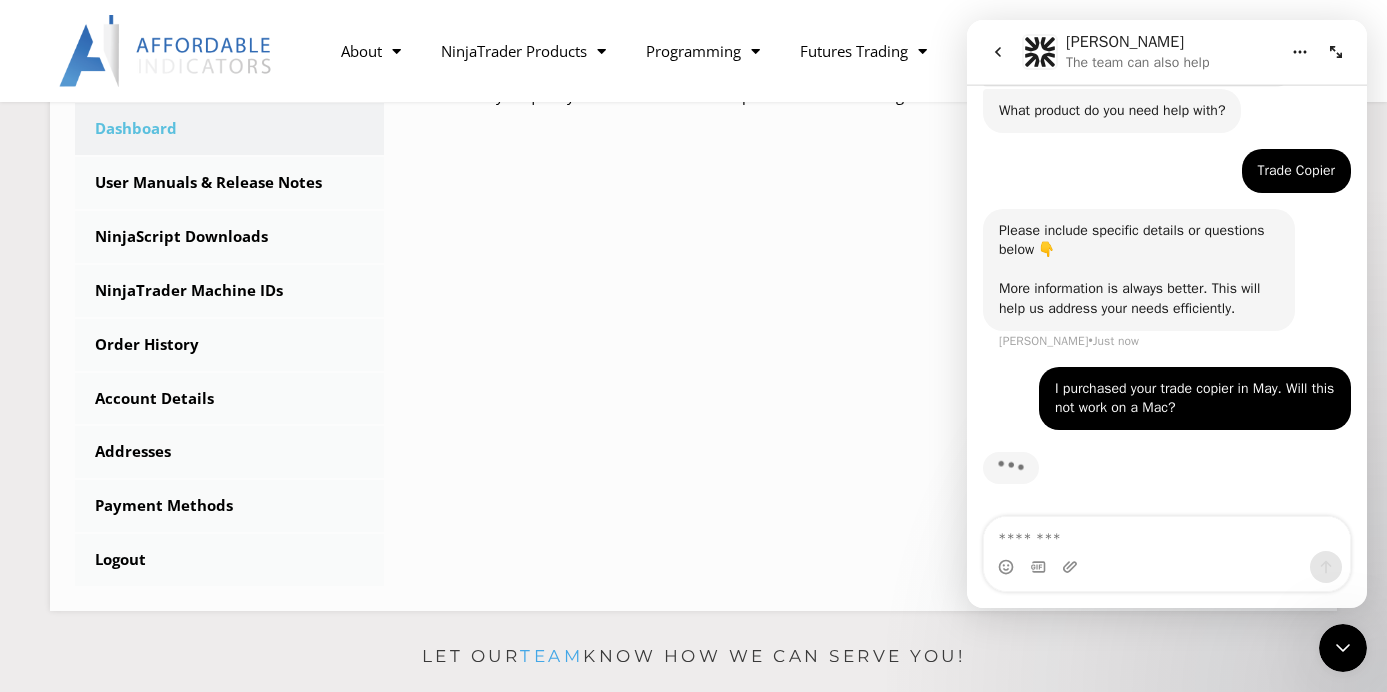scroll, scrollTop: 490, scrollLeft: 0, axis: vertical 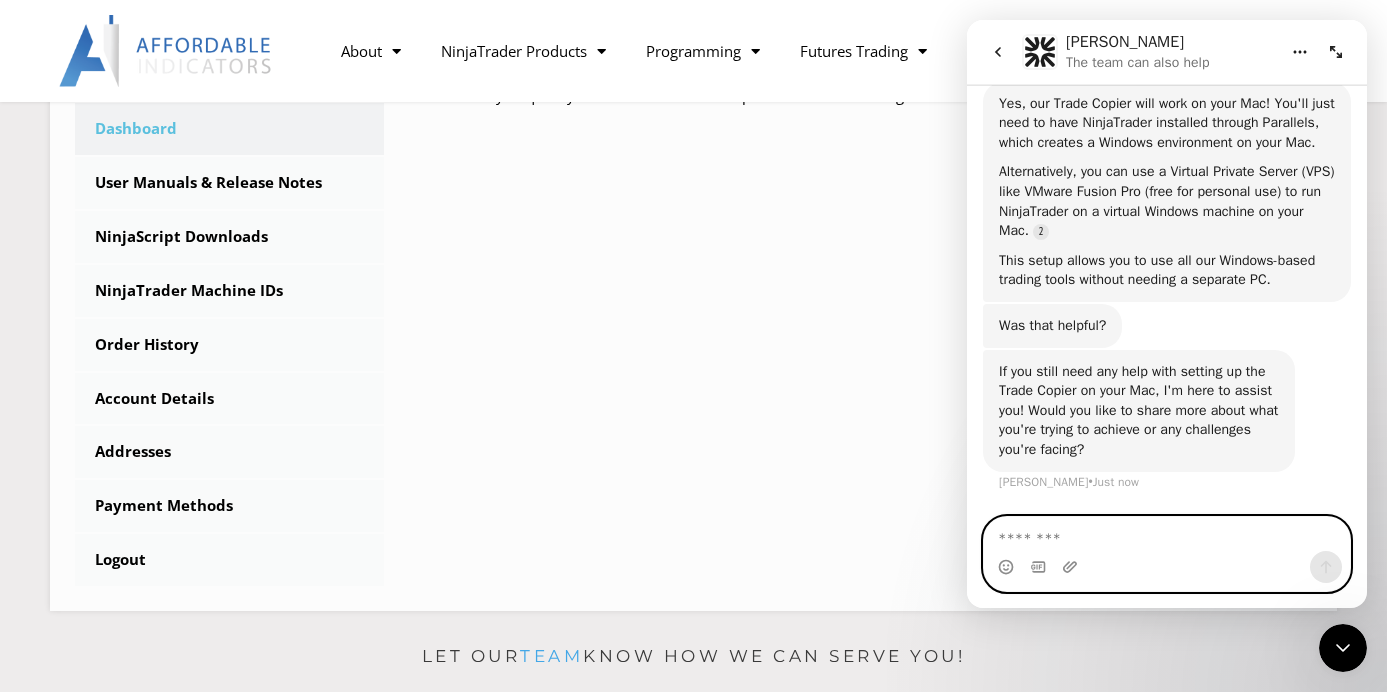 click at bounding box center (1167, 534) 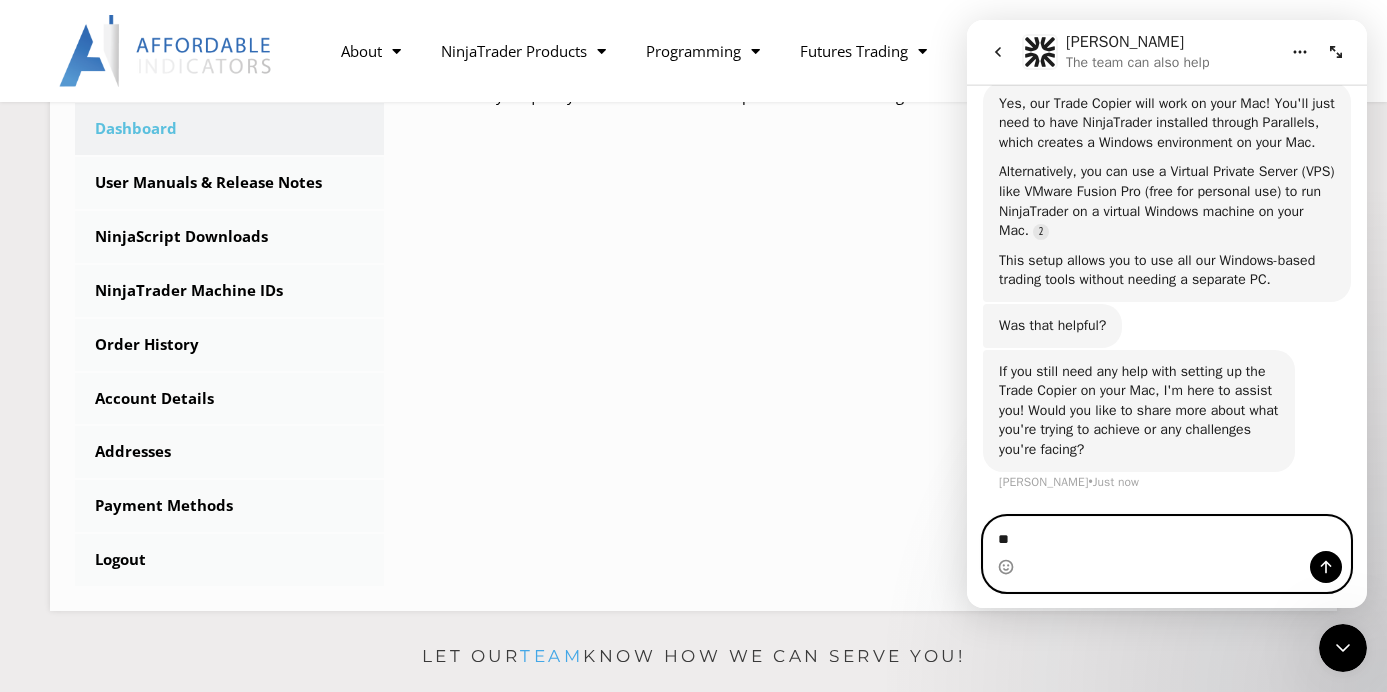 type on "*" 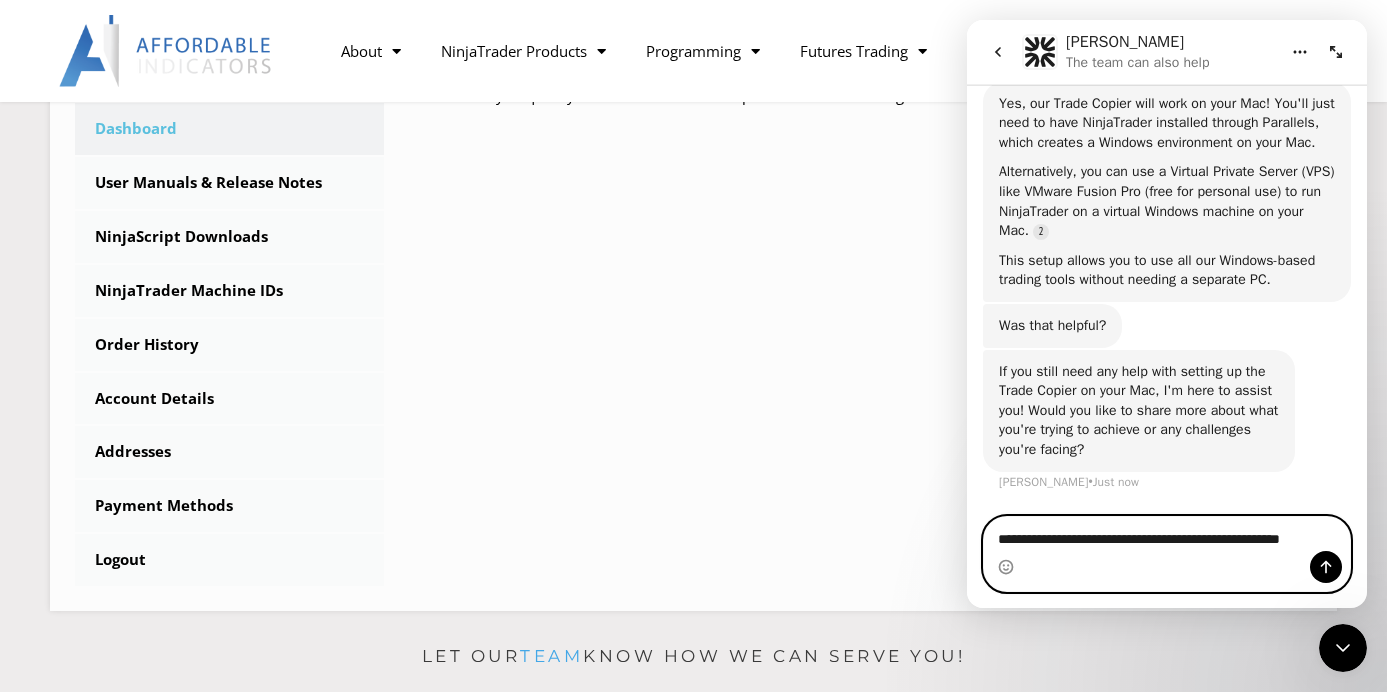 scroll, scrollTop: 891, scrollLeft: 0, axis: vertical 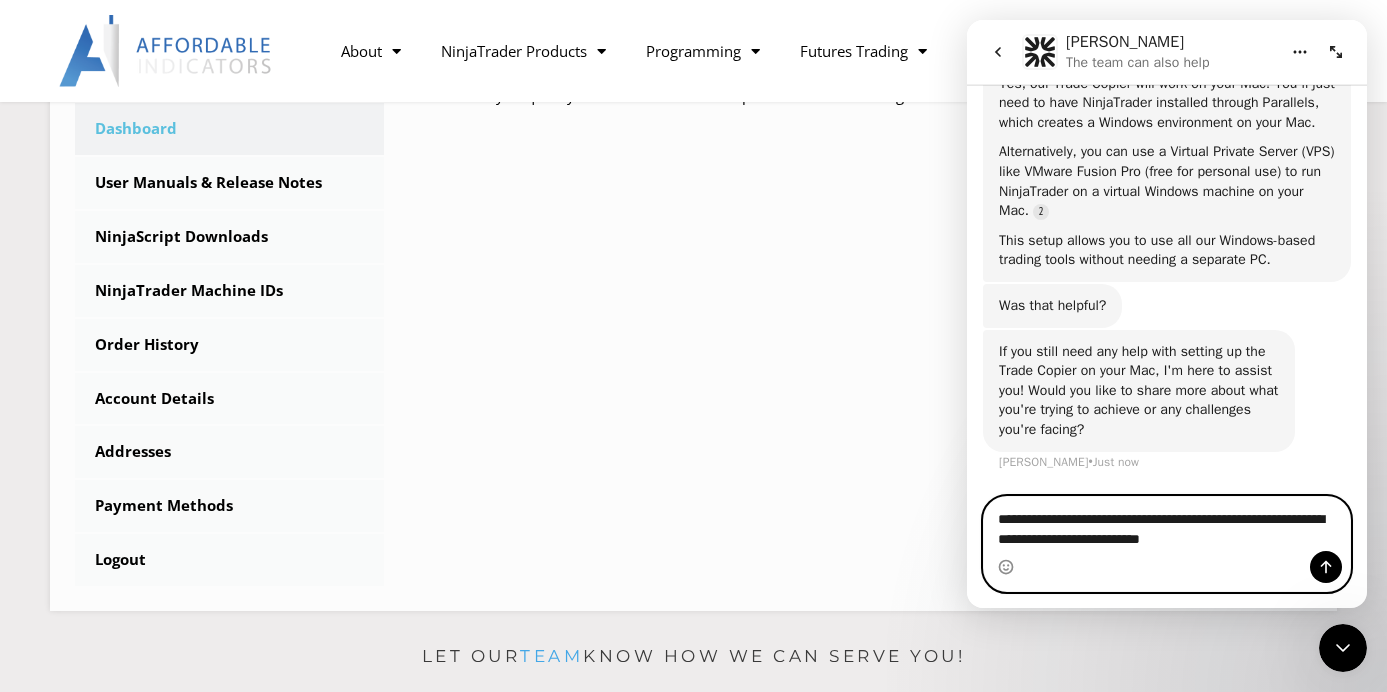 type on "**********" 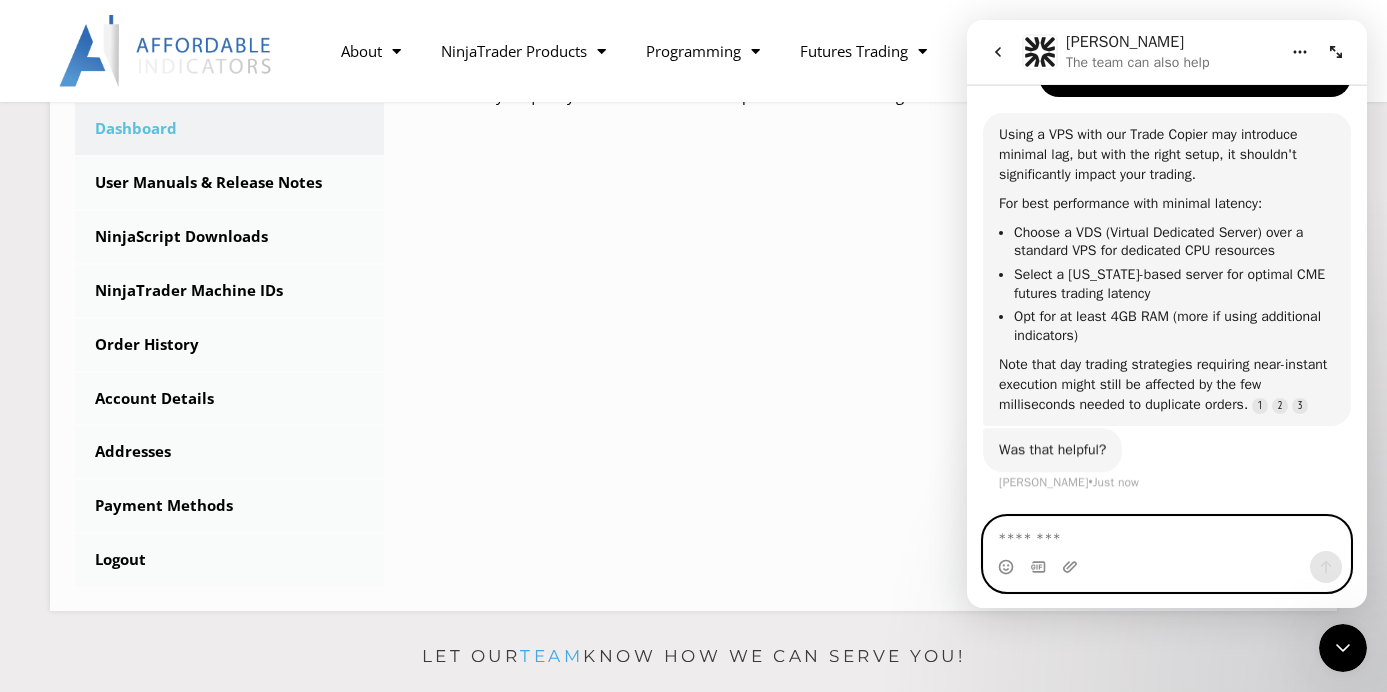 scroll, scrollTop: 1356, scrollLeft: 0, axis: vertical 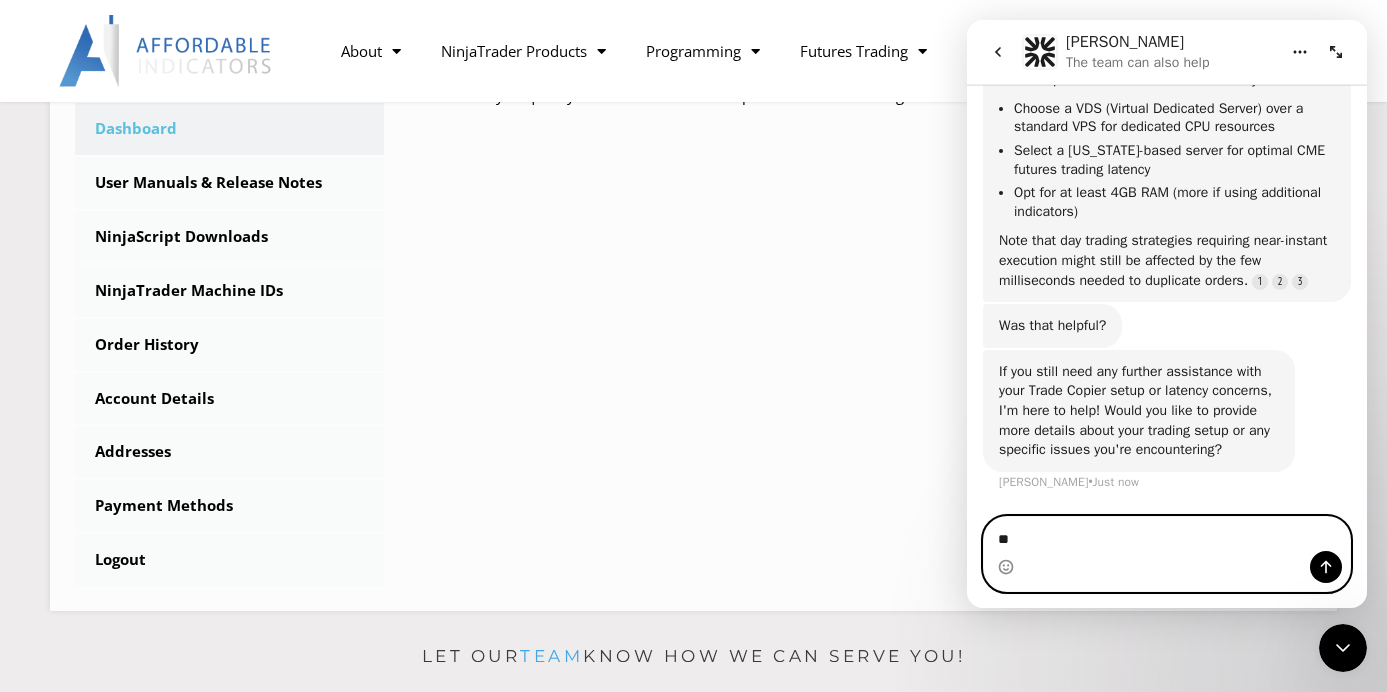 type on "*" 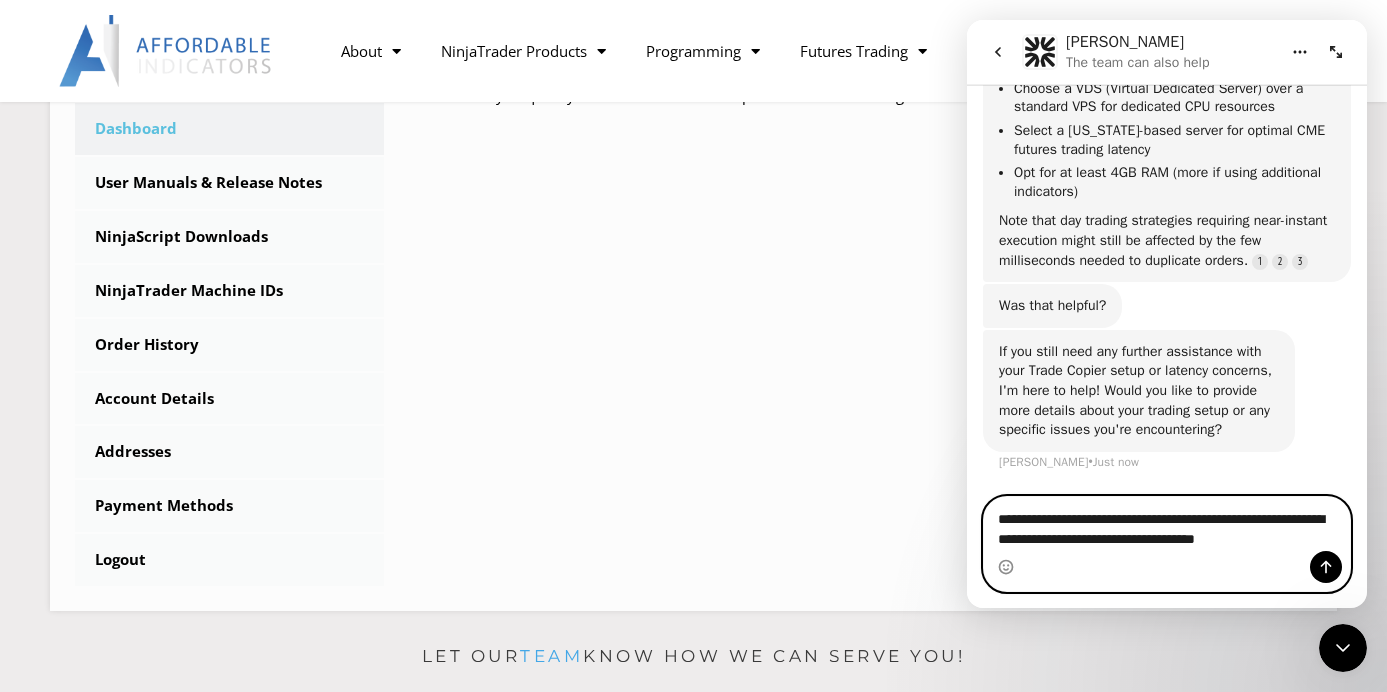 scroll, scrollTop: 1539, scrollLeft: 0, axis: vertical 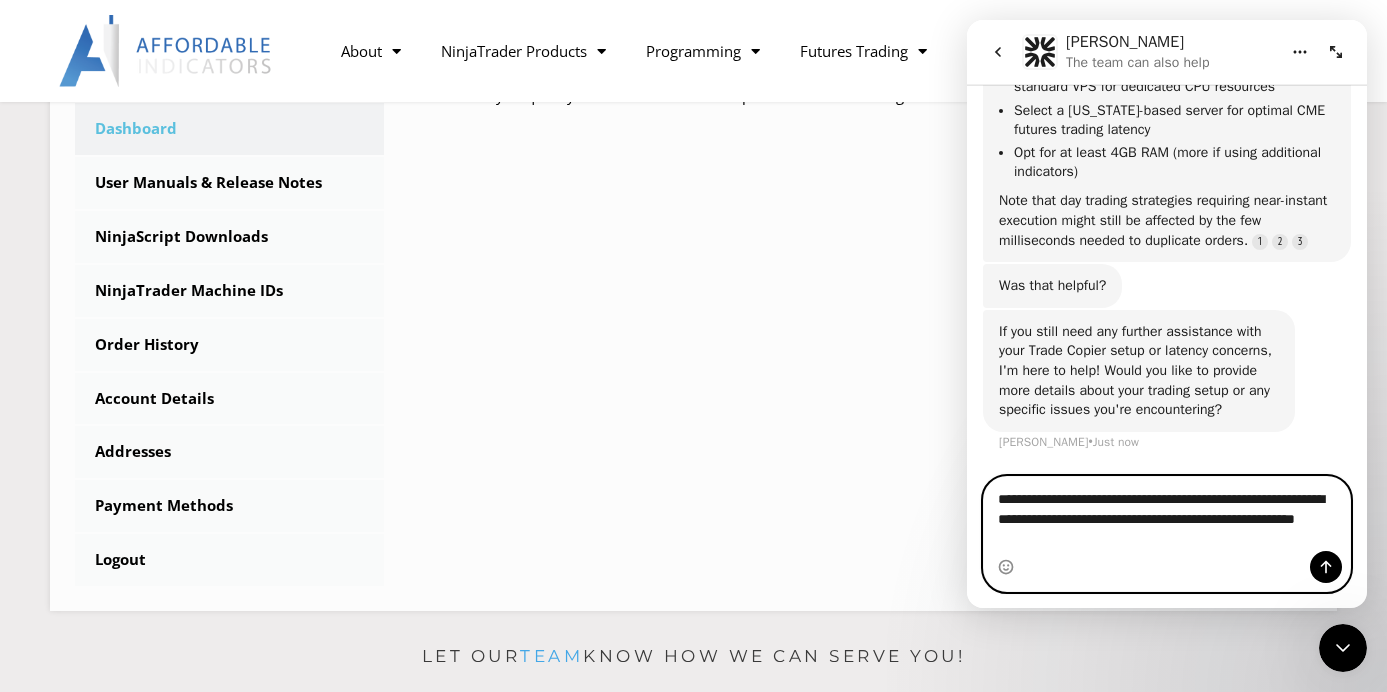 type on "**********" 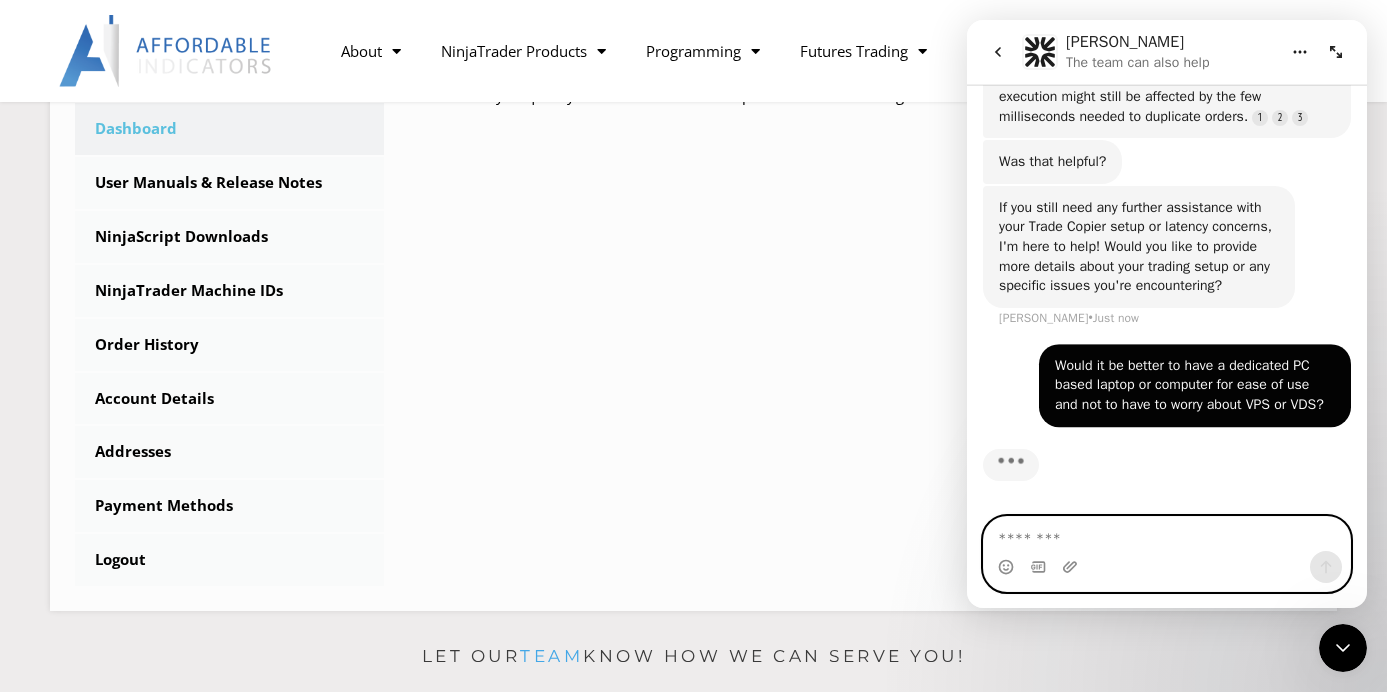scroll, scrollTop: 1683, scrollLeft: 0, axis: vertical 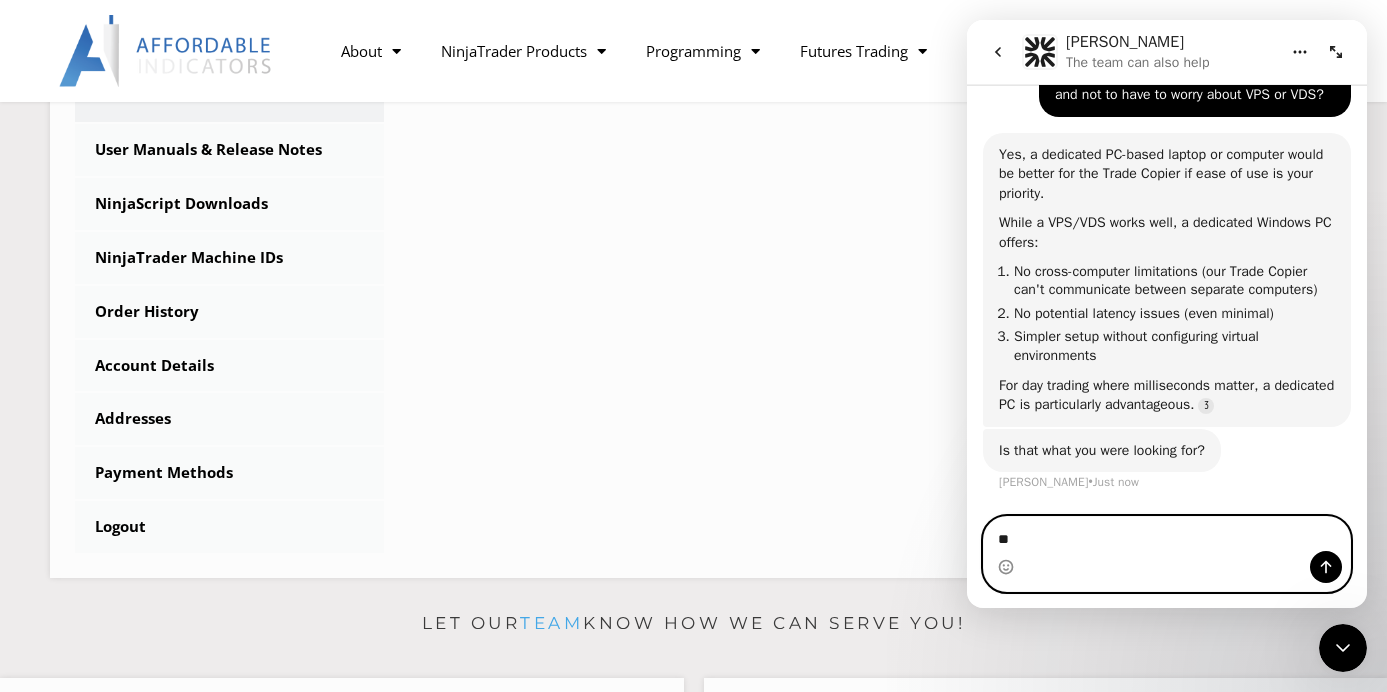 type on "*" 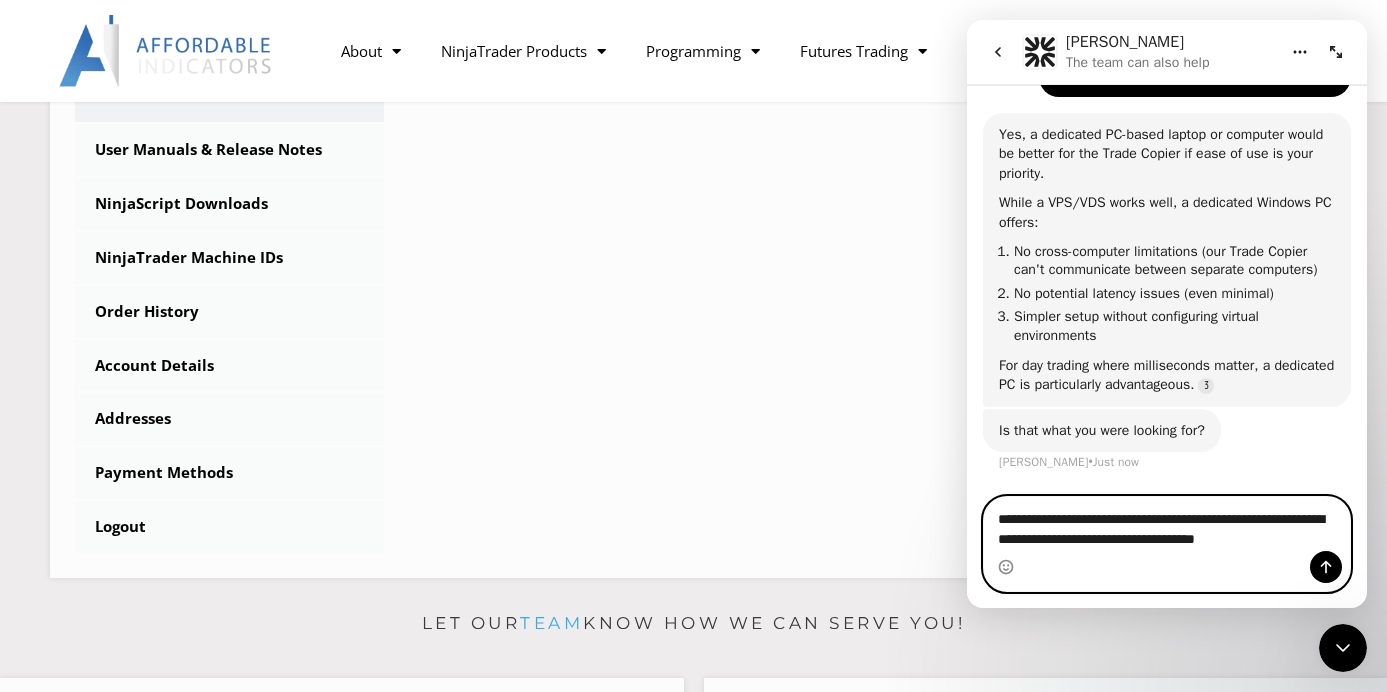 scroll, scrollTop: 2032, scrollLeft: 0, axis: vertical 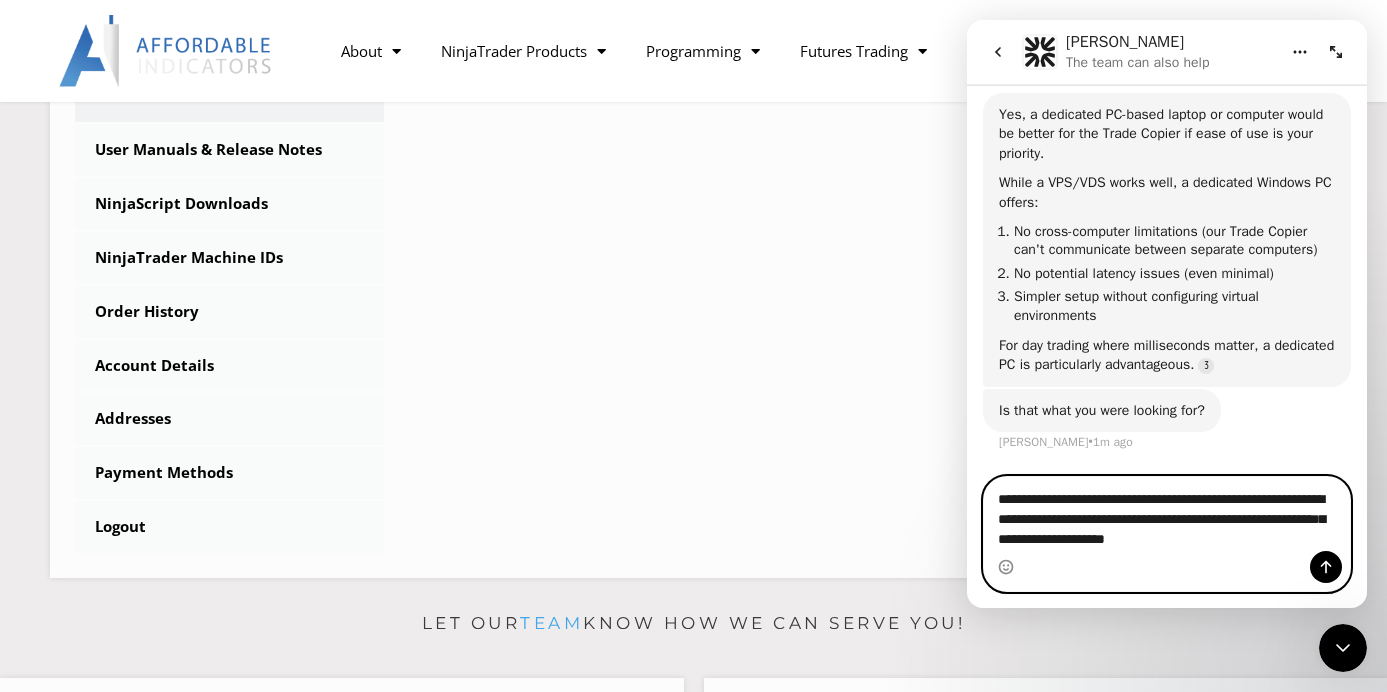 type on "**********" 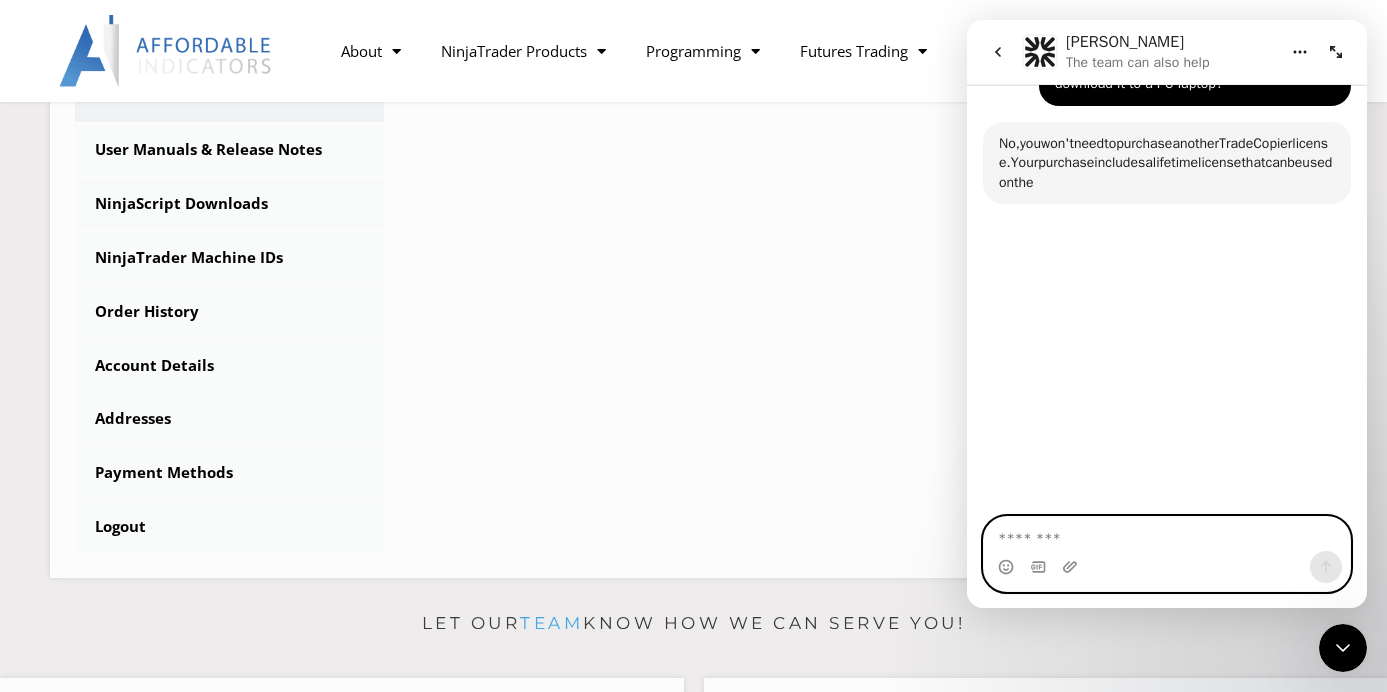 scroll, scrollTop: 2403, scrollLeft: 0, axis: vertical 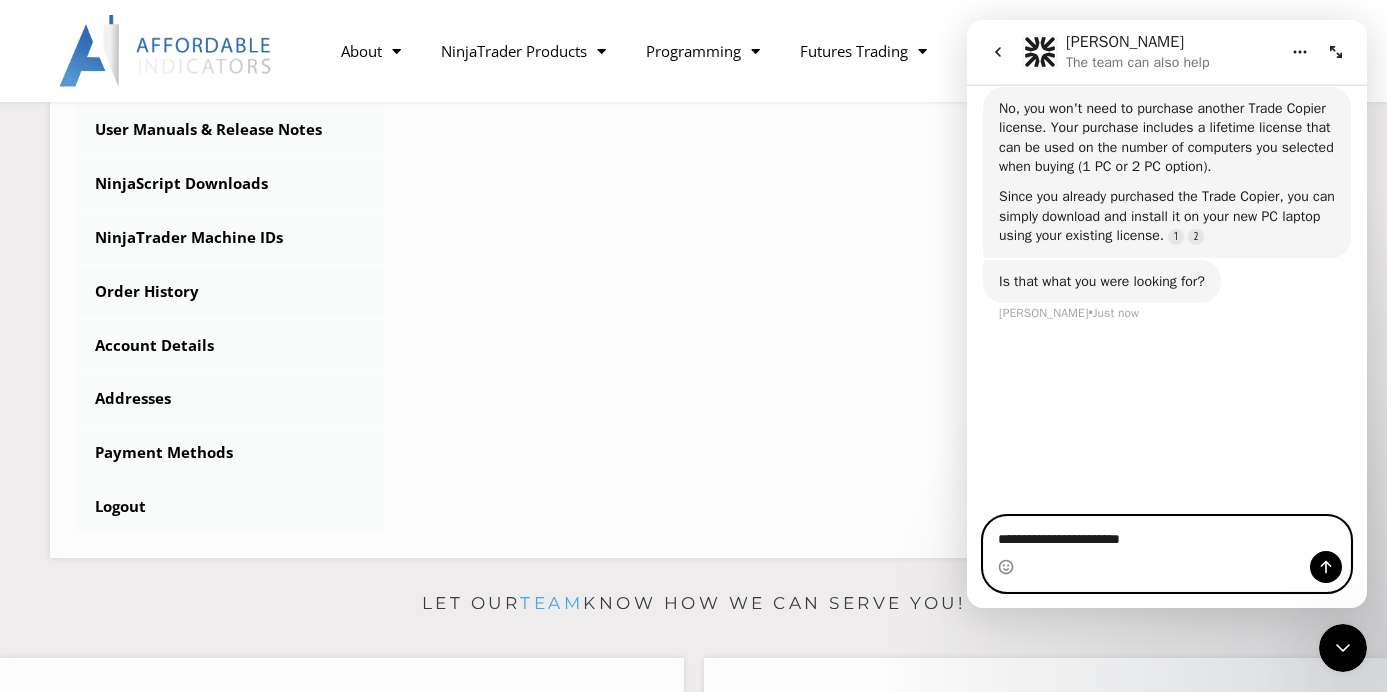 type on "**********" 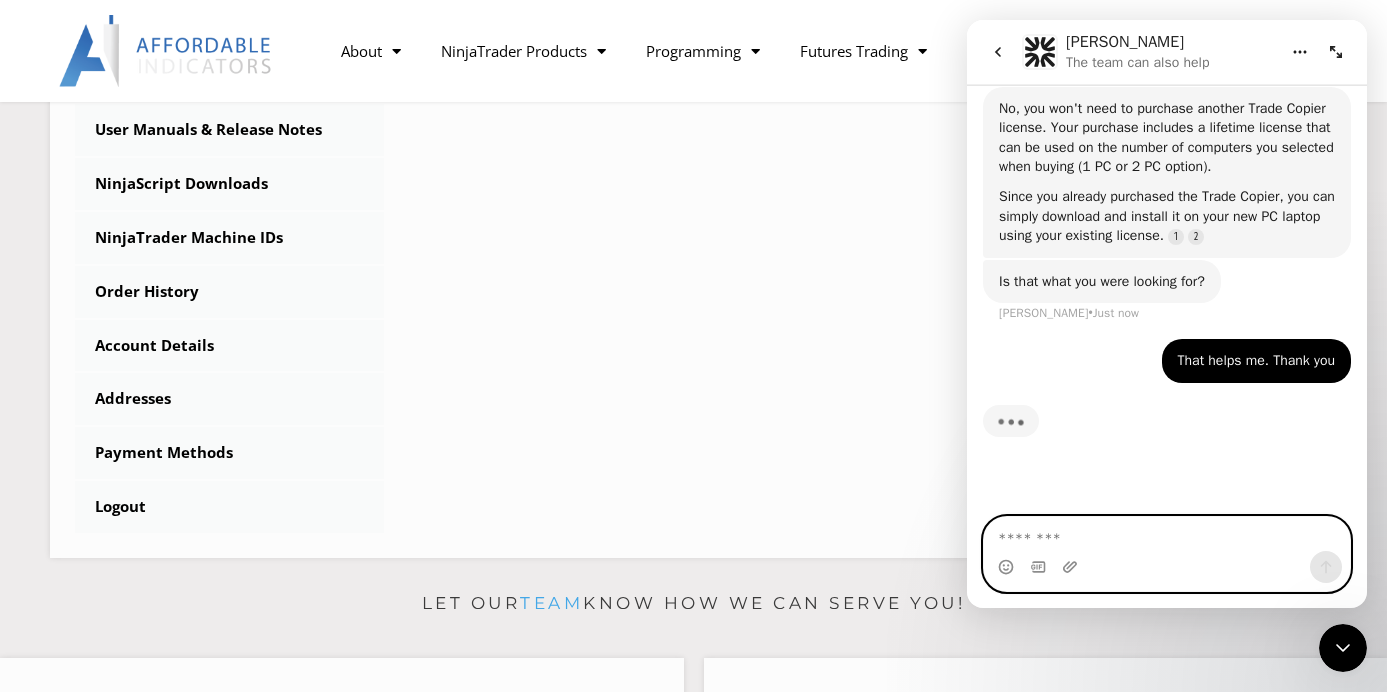 scroll, scrollTop: 2487, scrollLeft: 0, axis: vertical 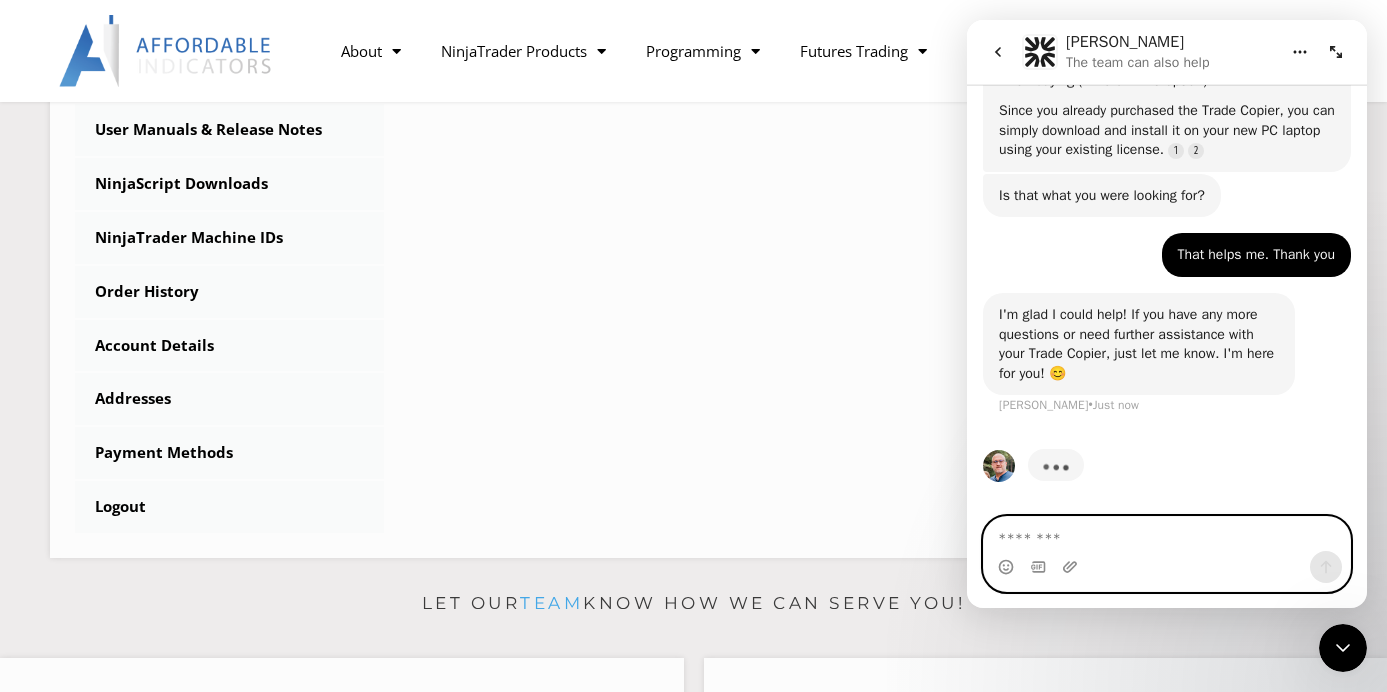 click at bounding box center (1167, 534) 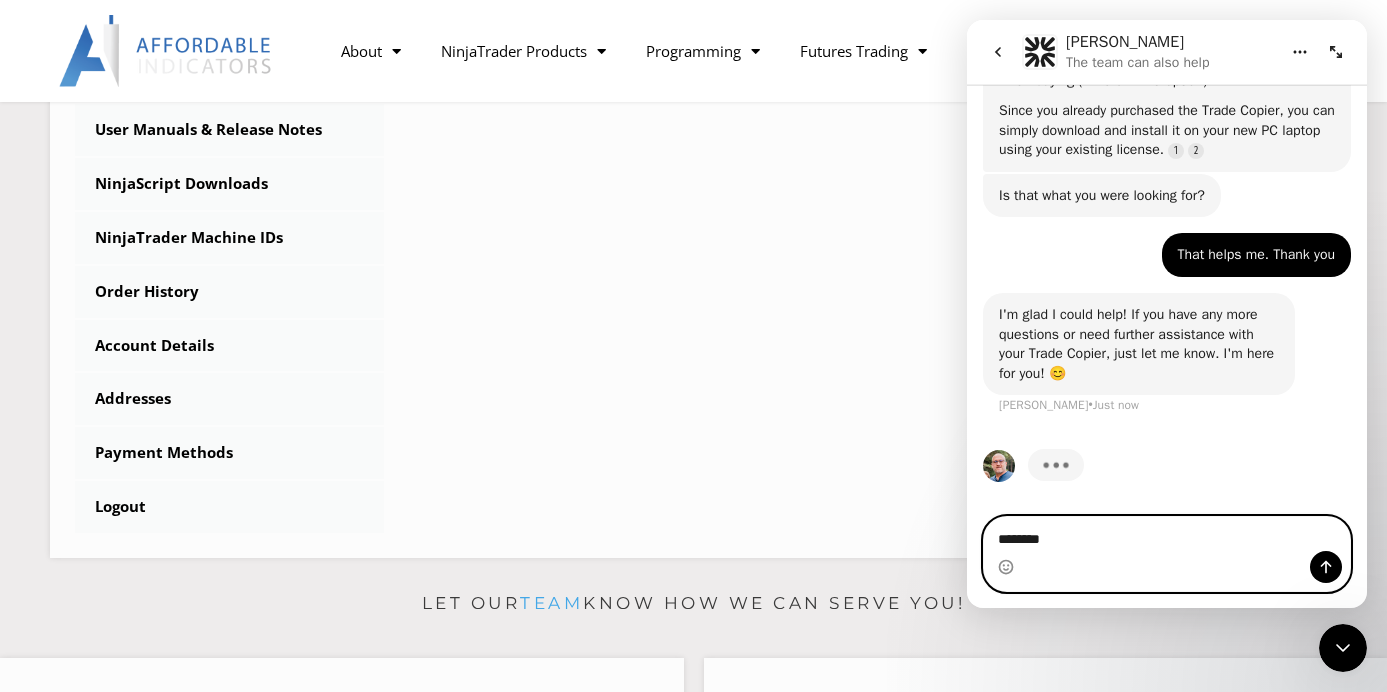 type on "*********" 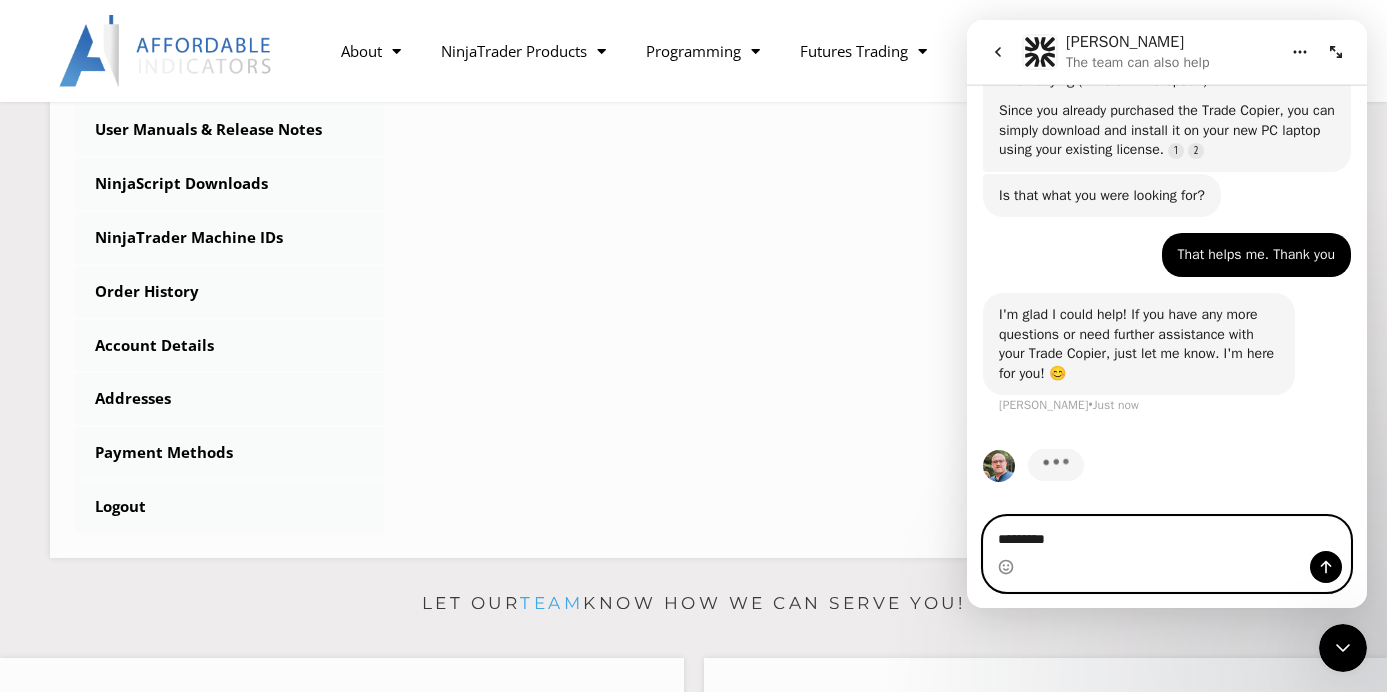 type 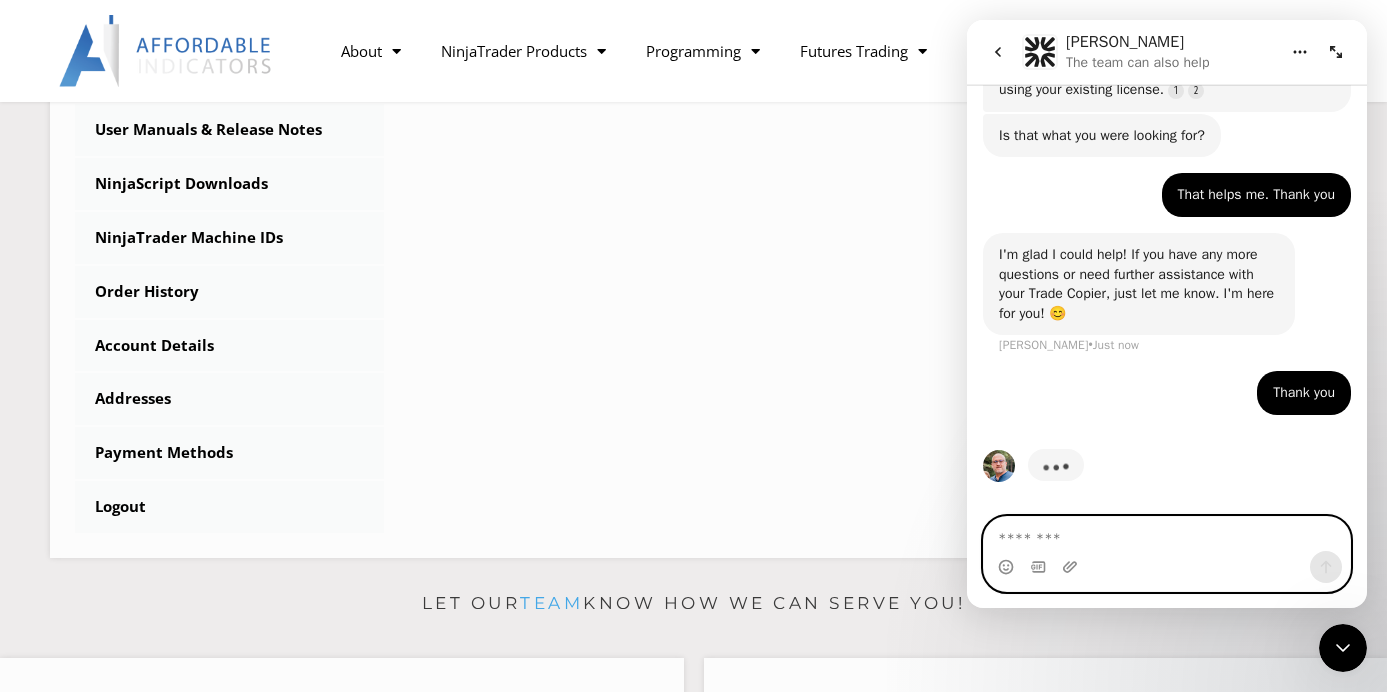 scroll, scrollTop: 2677, scrollLeft: 0, axis: vertical 